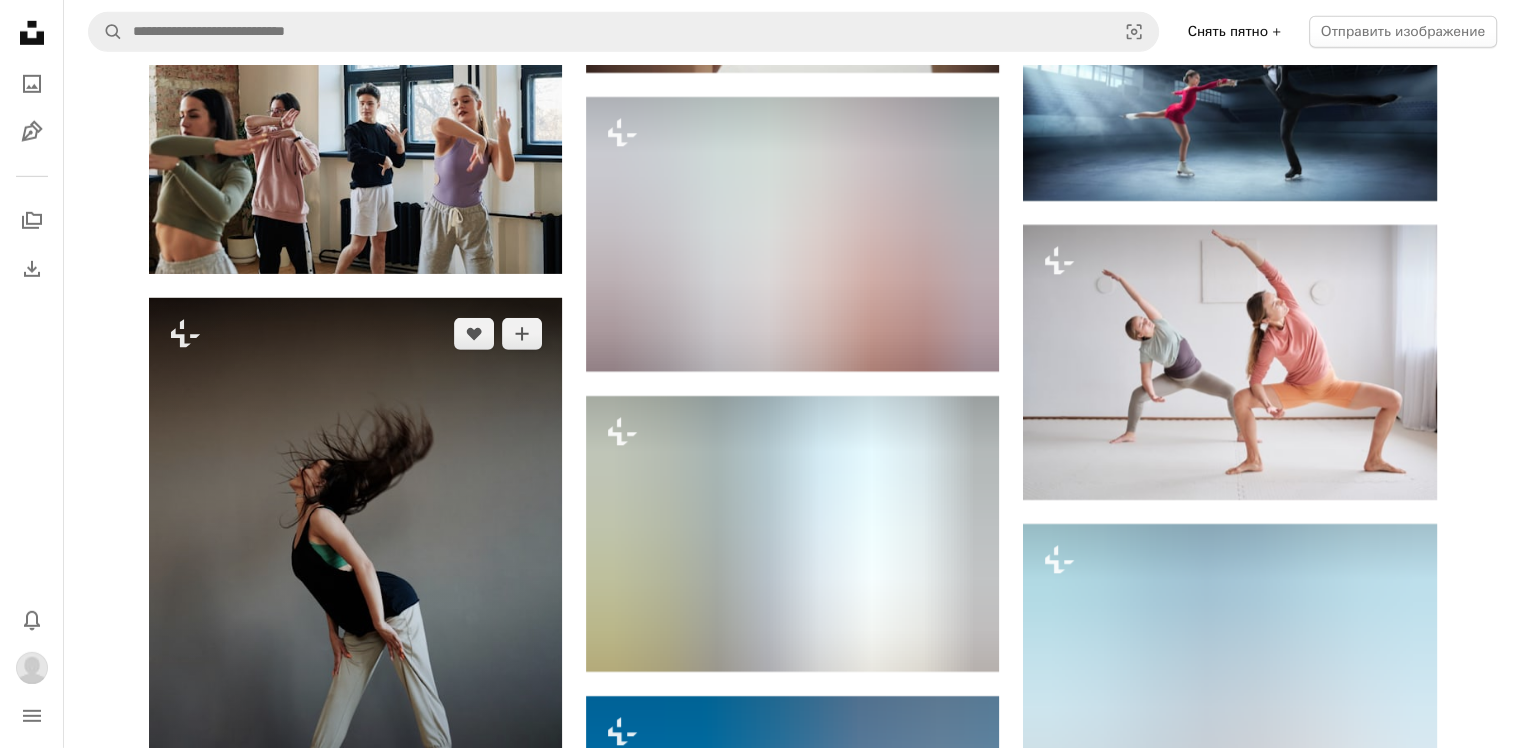 scroll, scrollTop: 13800, scrollLeft: 0, axis: vertical 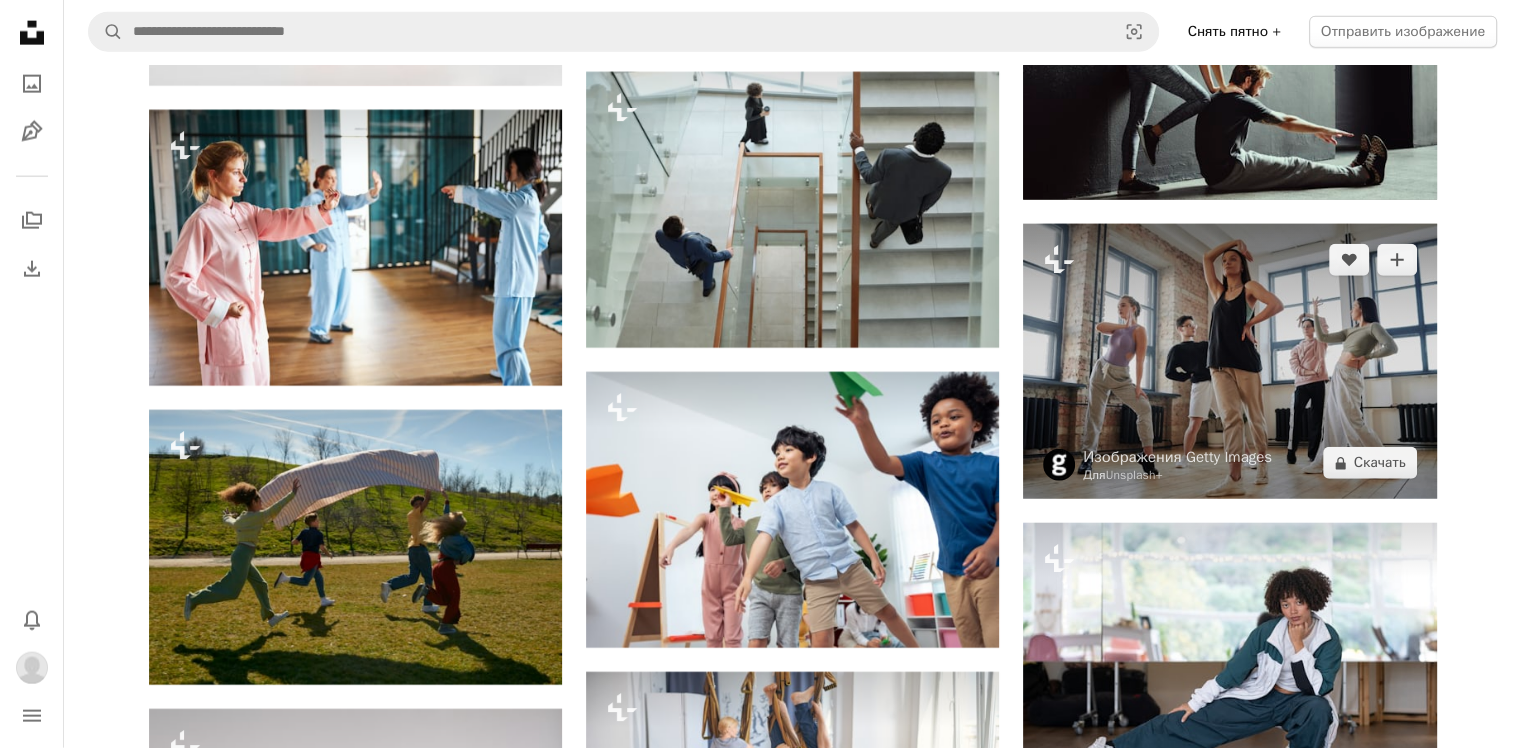 click at bounding box center [1229, 361] 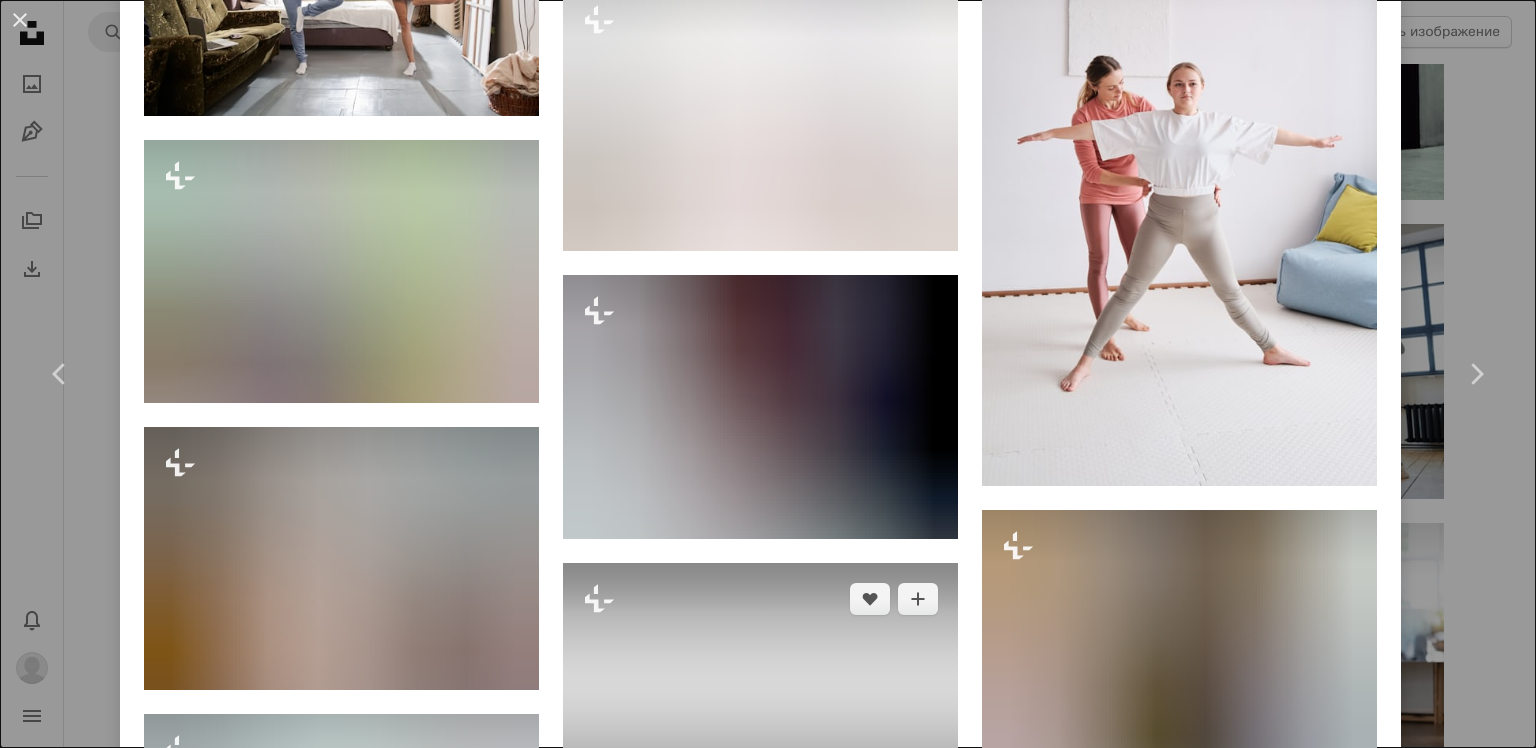 scroll, scrollTop: 16322, scrollLeft: 0, axis: vertical 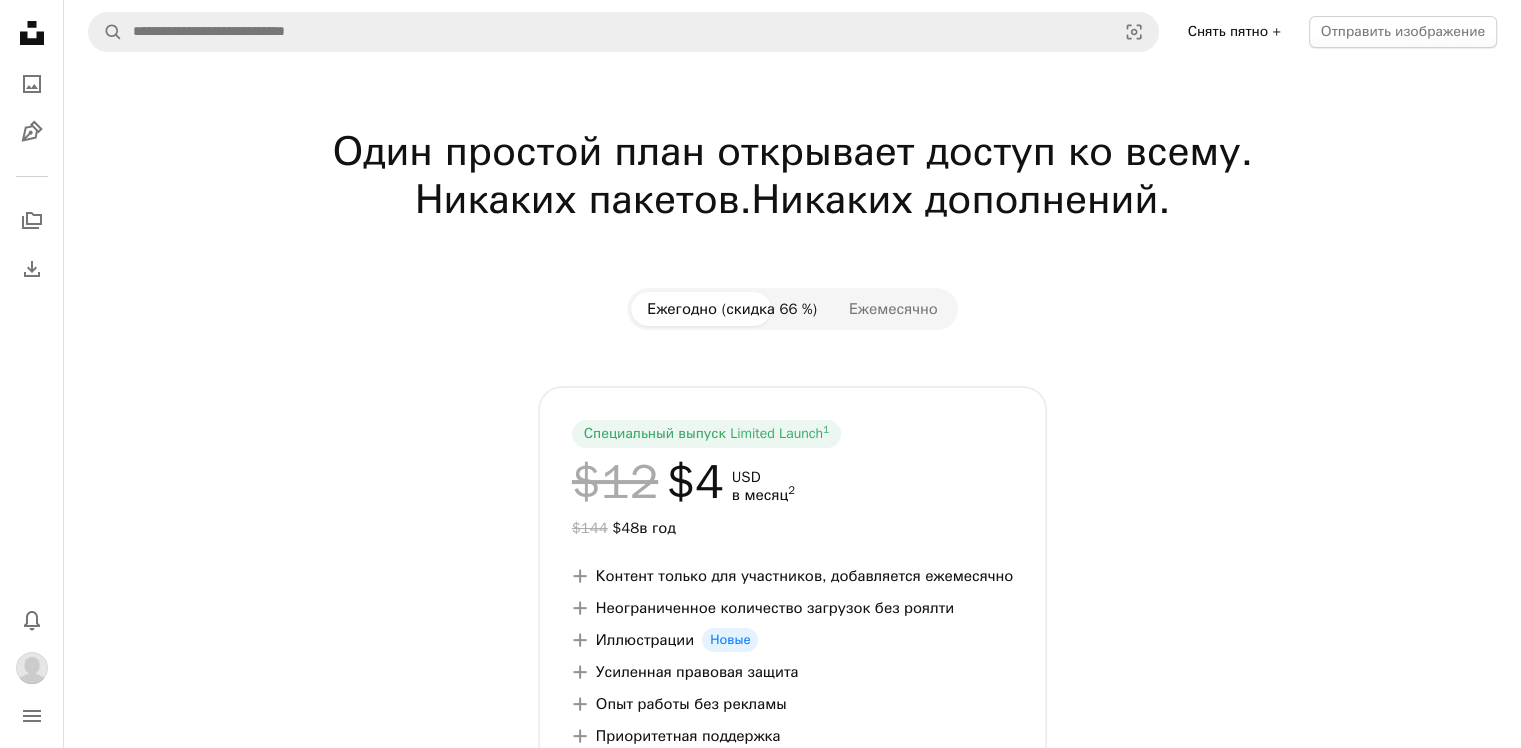 click 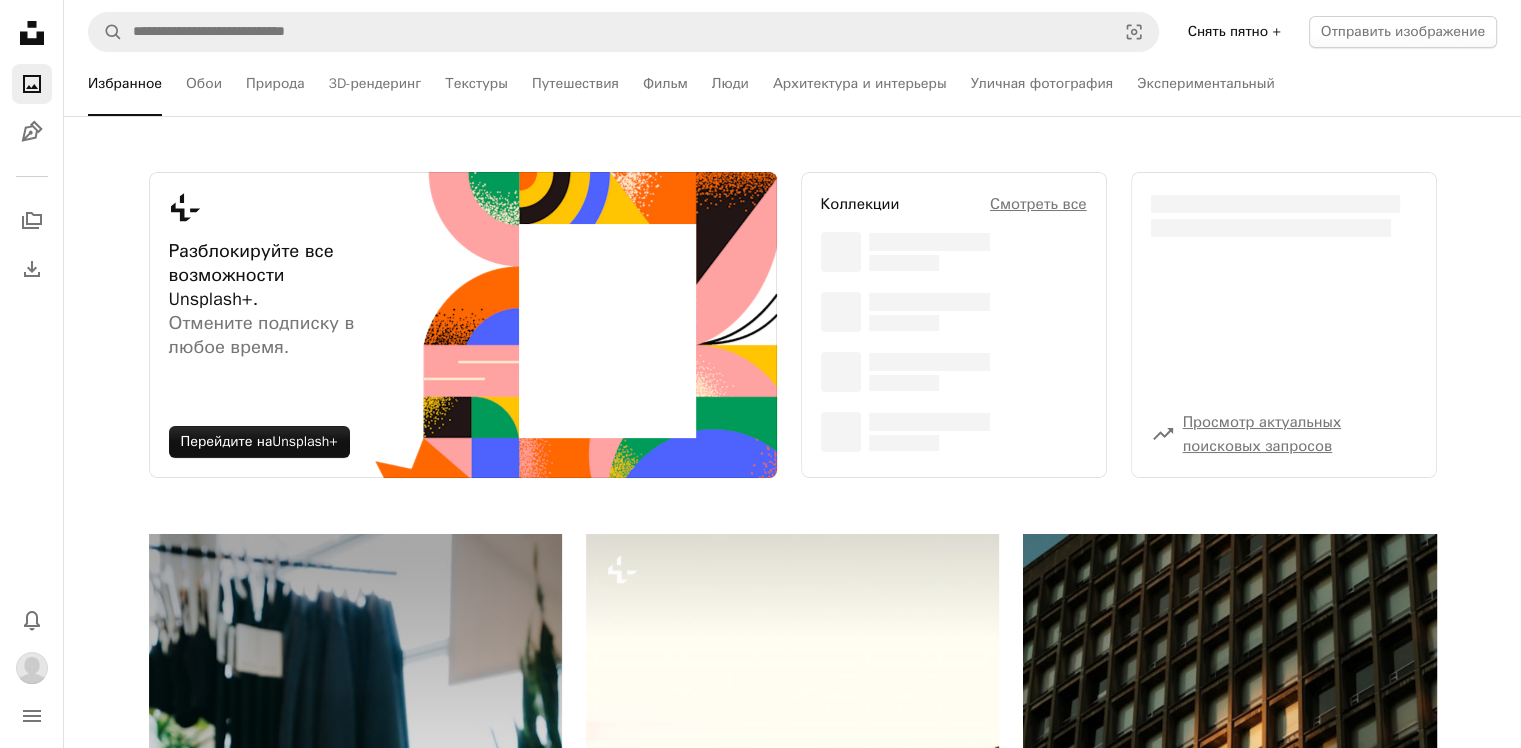 click on "Снять пятно +" at bounding box center (1233, 31) 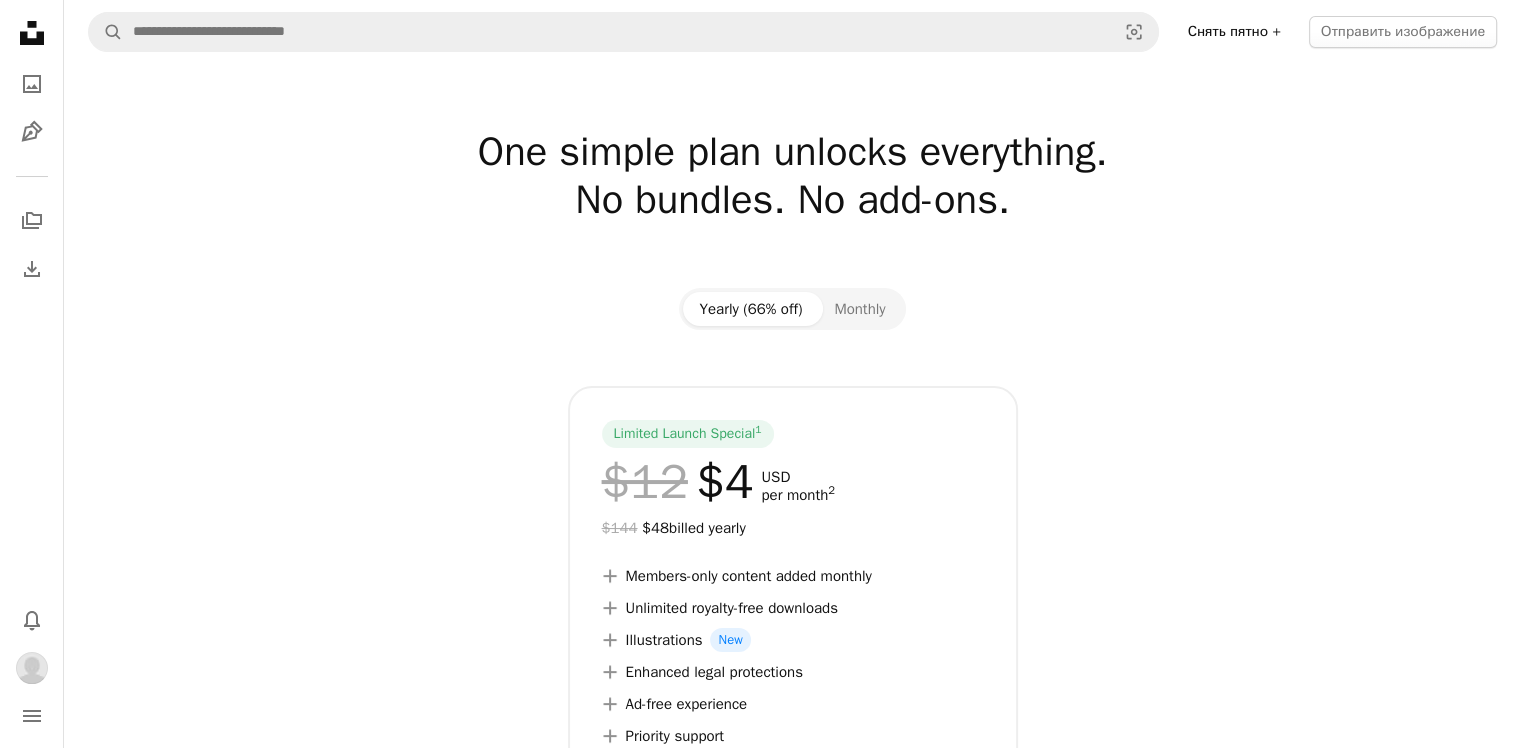 click on "Снять пятно +" at bounding box center [1233, 31] 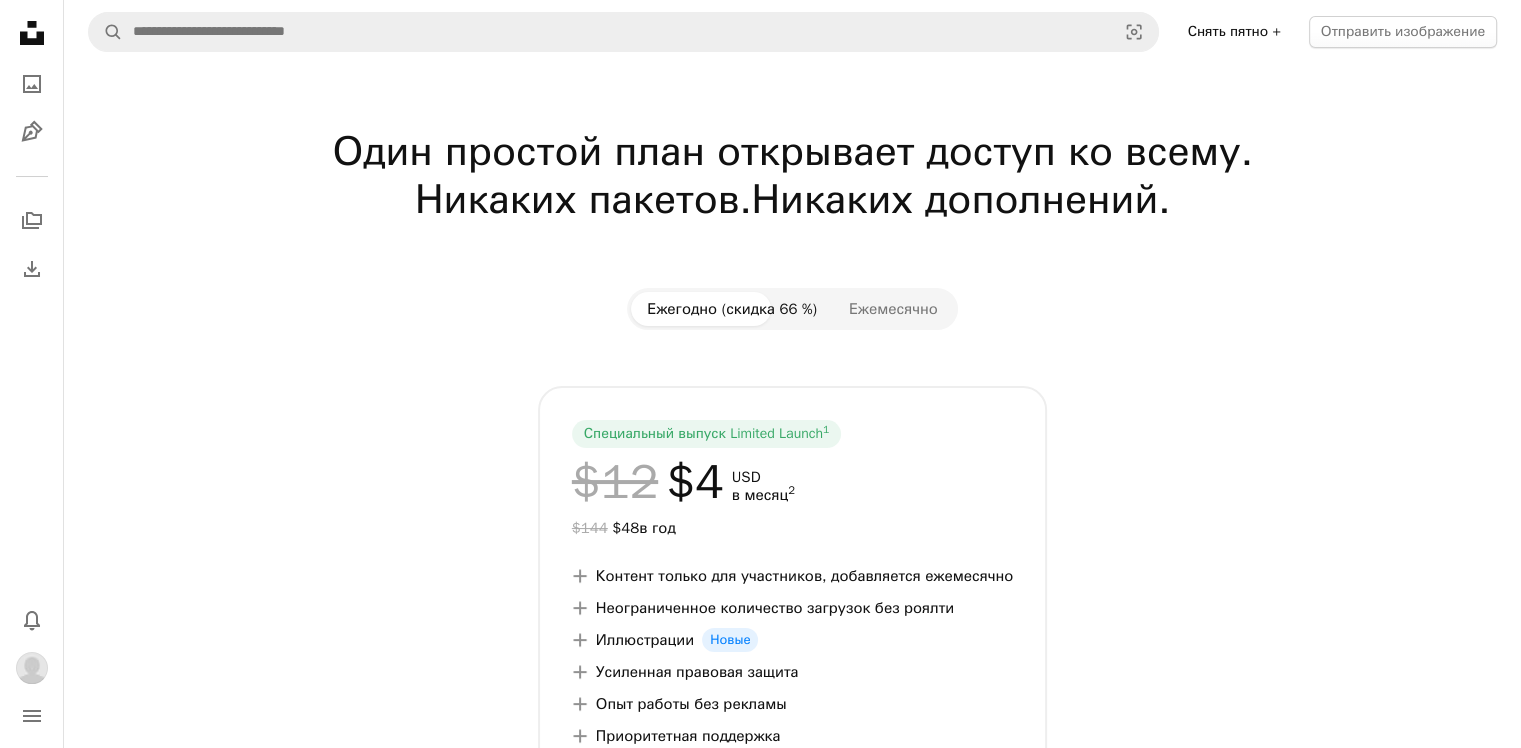 click on "Unsplash logo Unsplash Home" 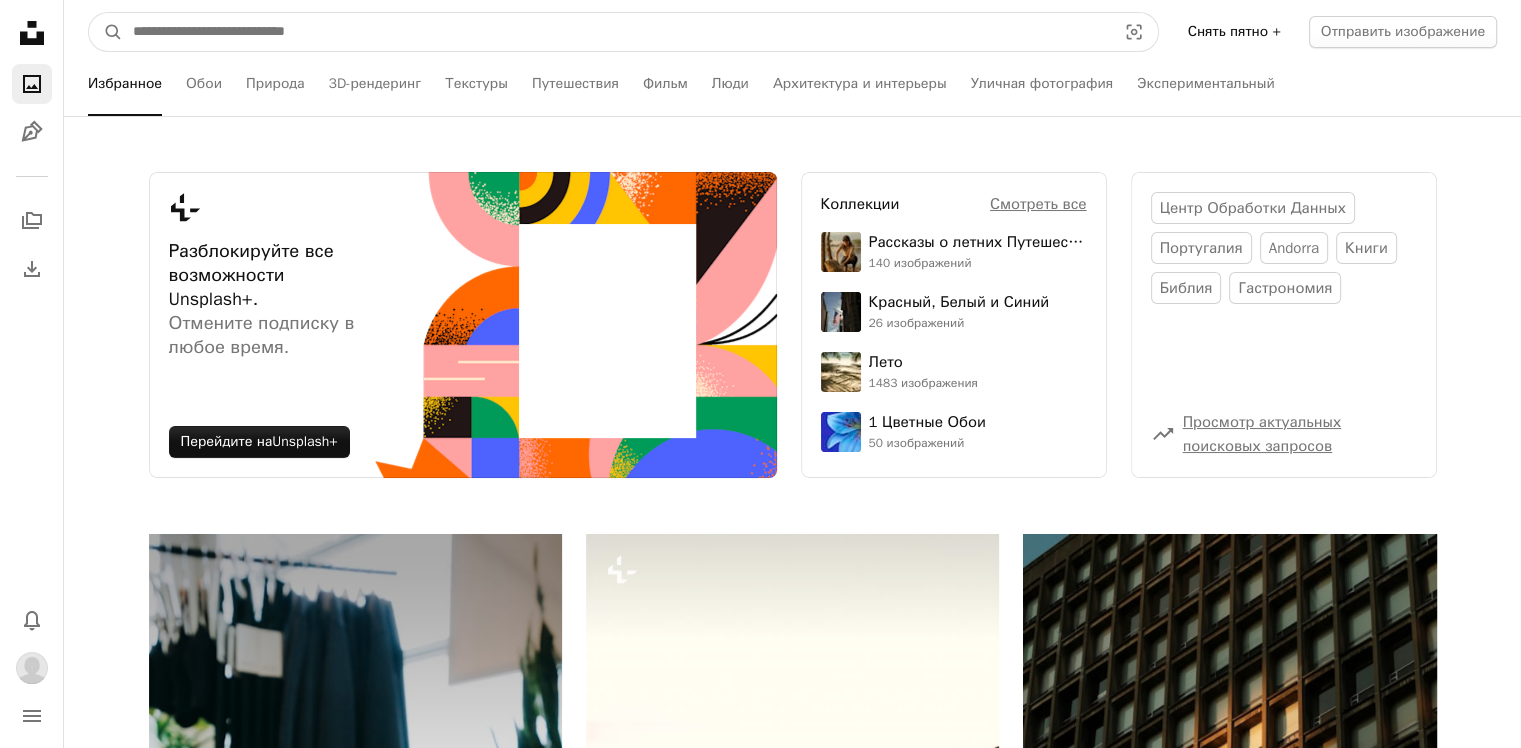 click at bounding box center (616, 32) 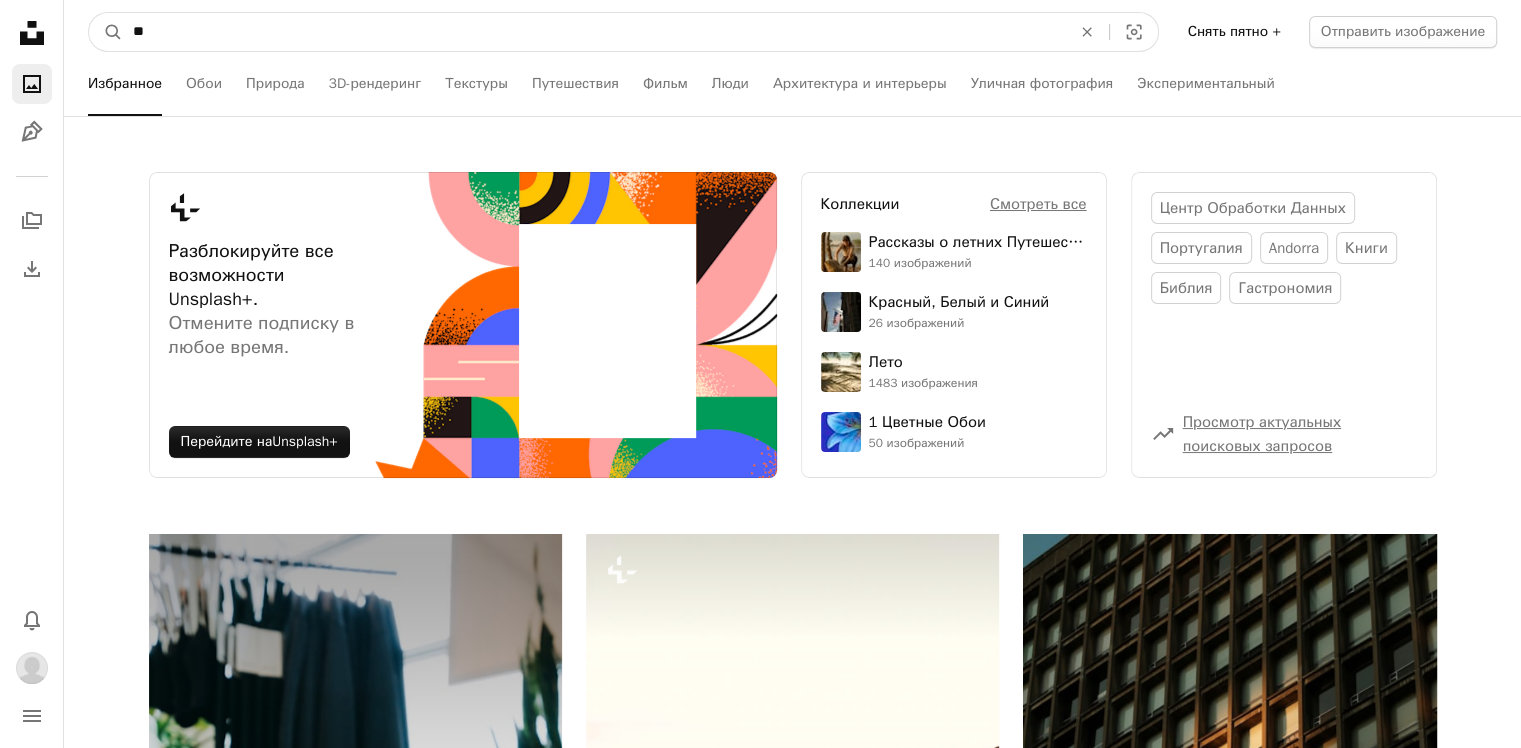 type on "*" 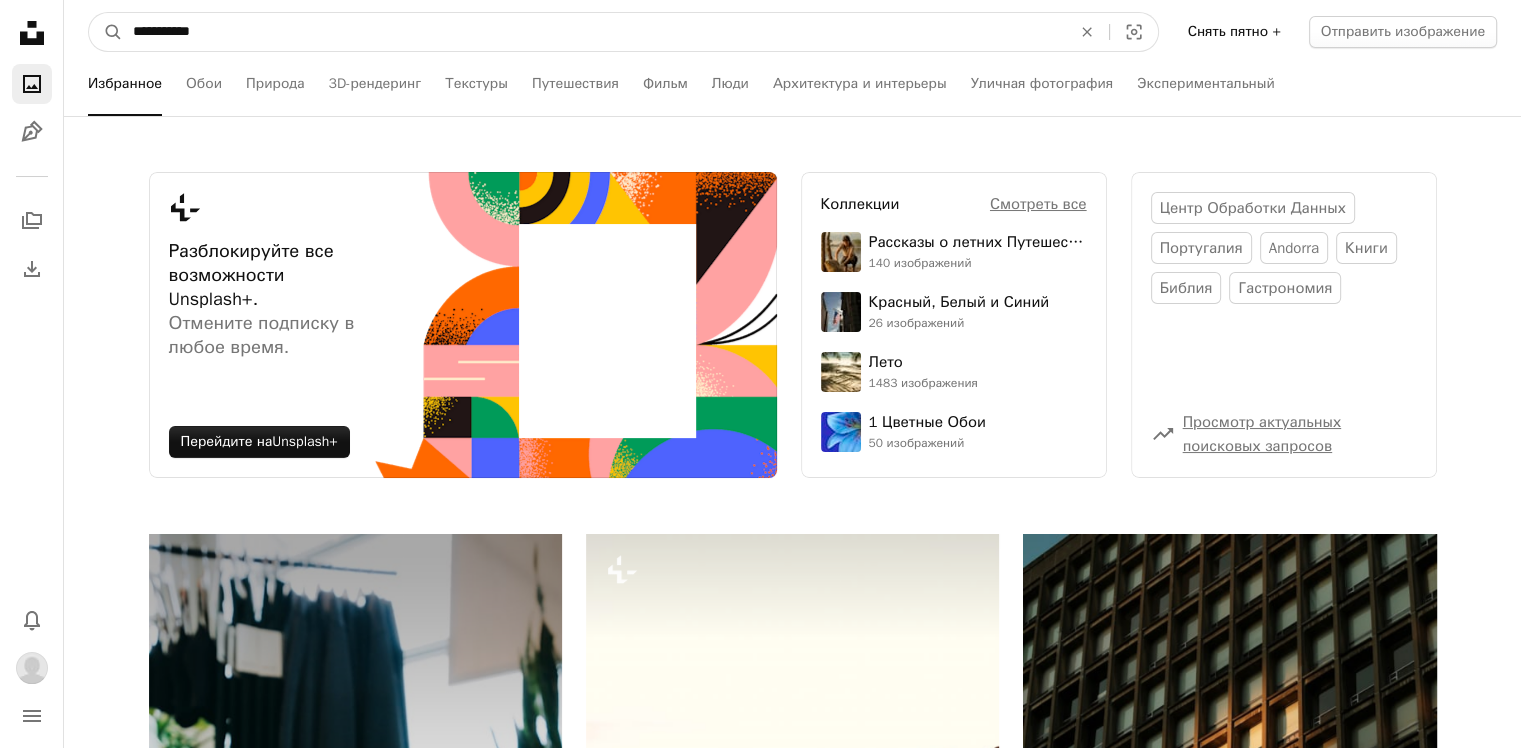type on "**********" 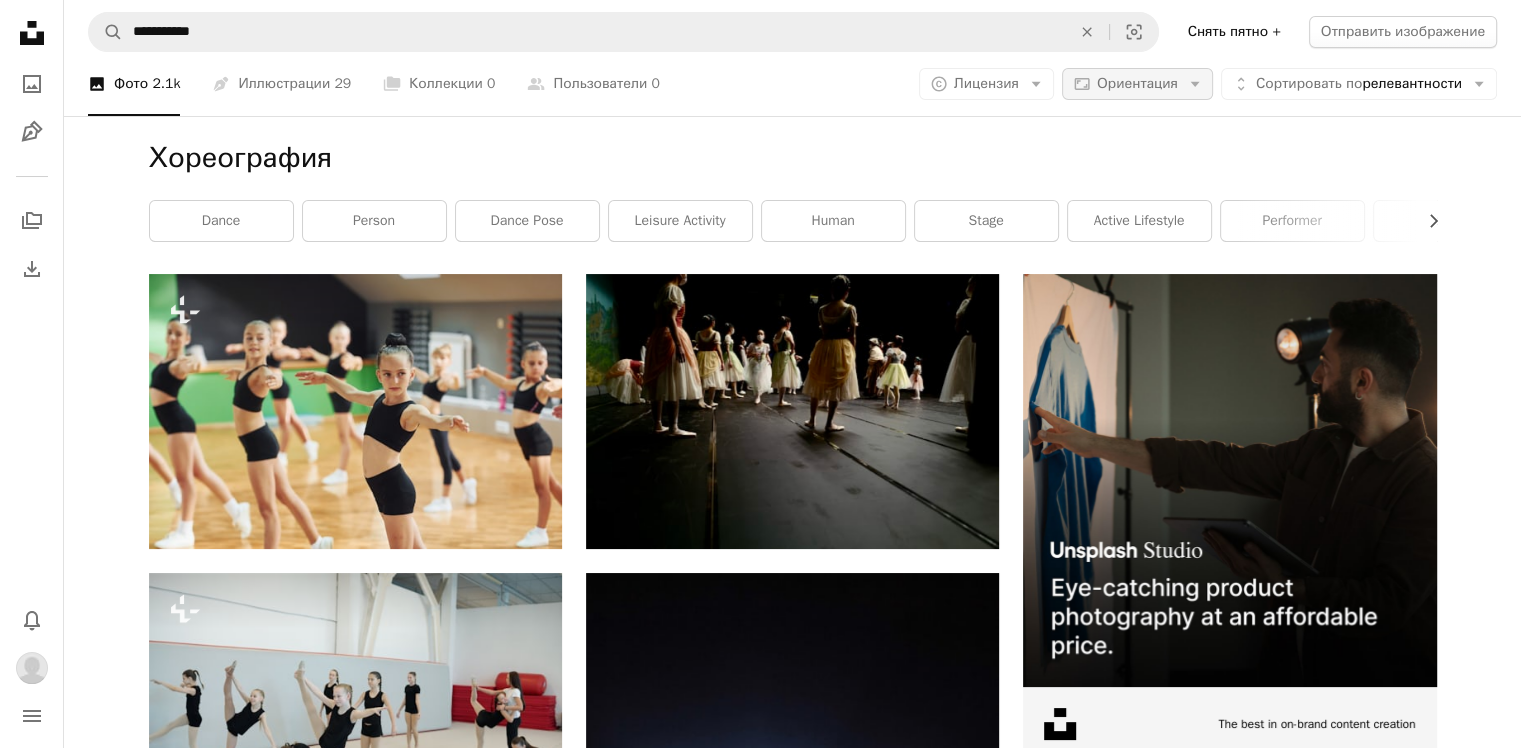 click on "Ориентация" at bounding box center (1137, 83) 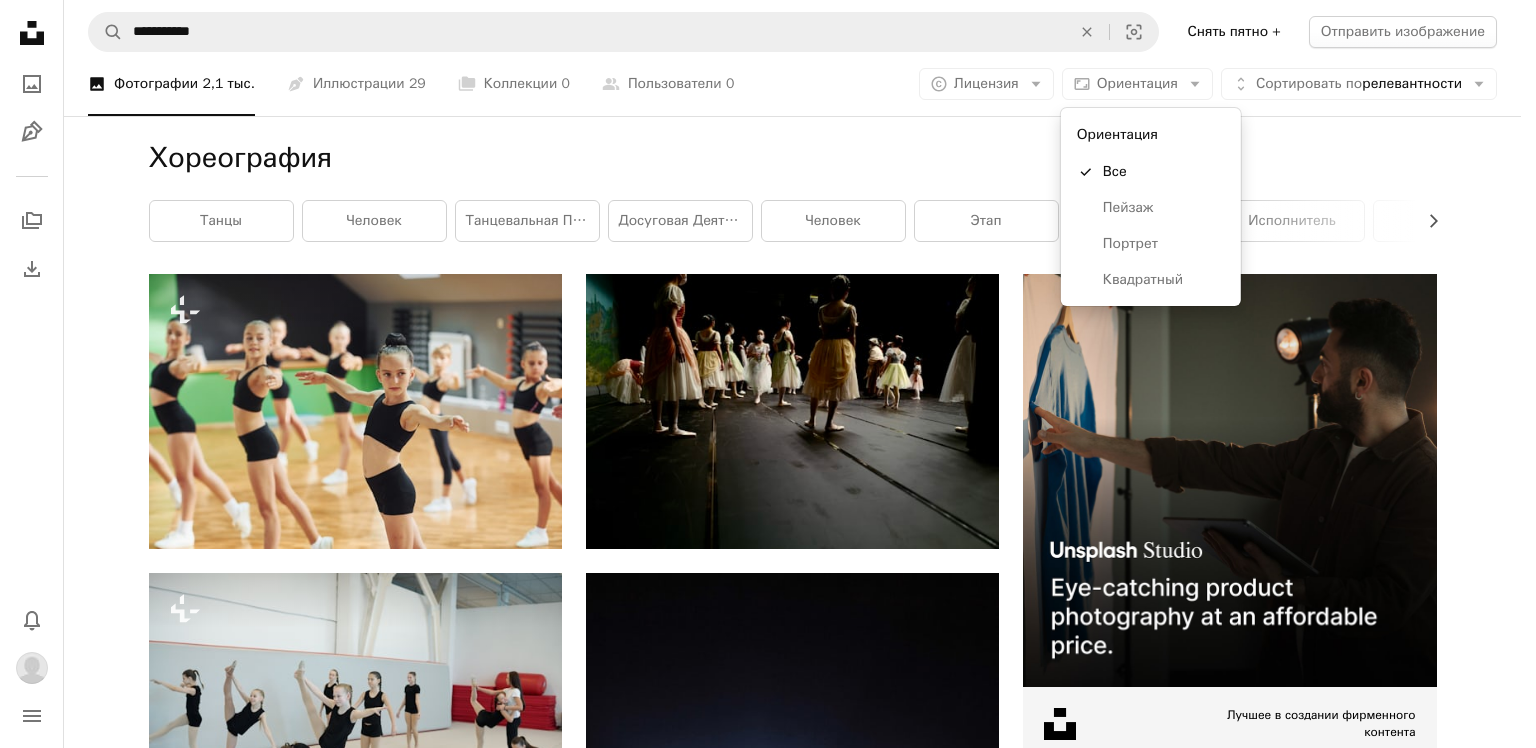 click on "**********" at bounding box center [760, 374] 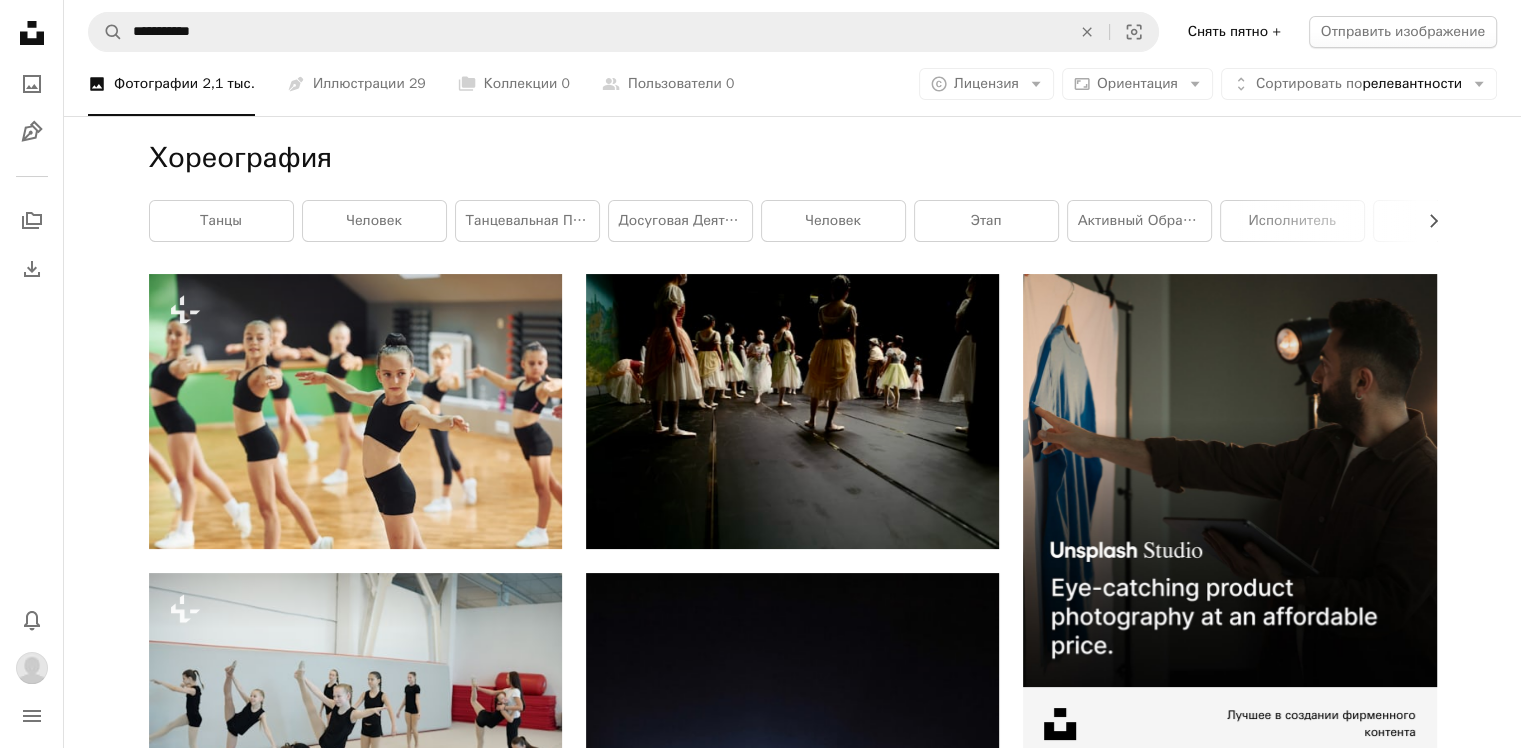 click on "Arrow down" 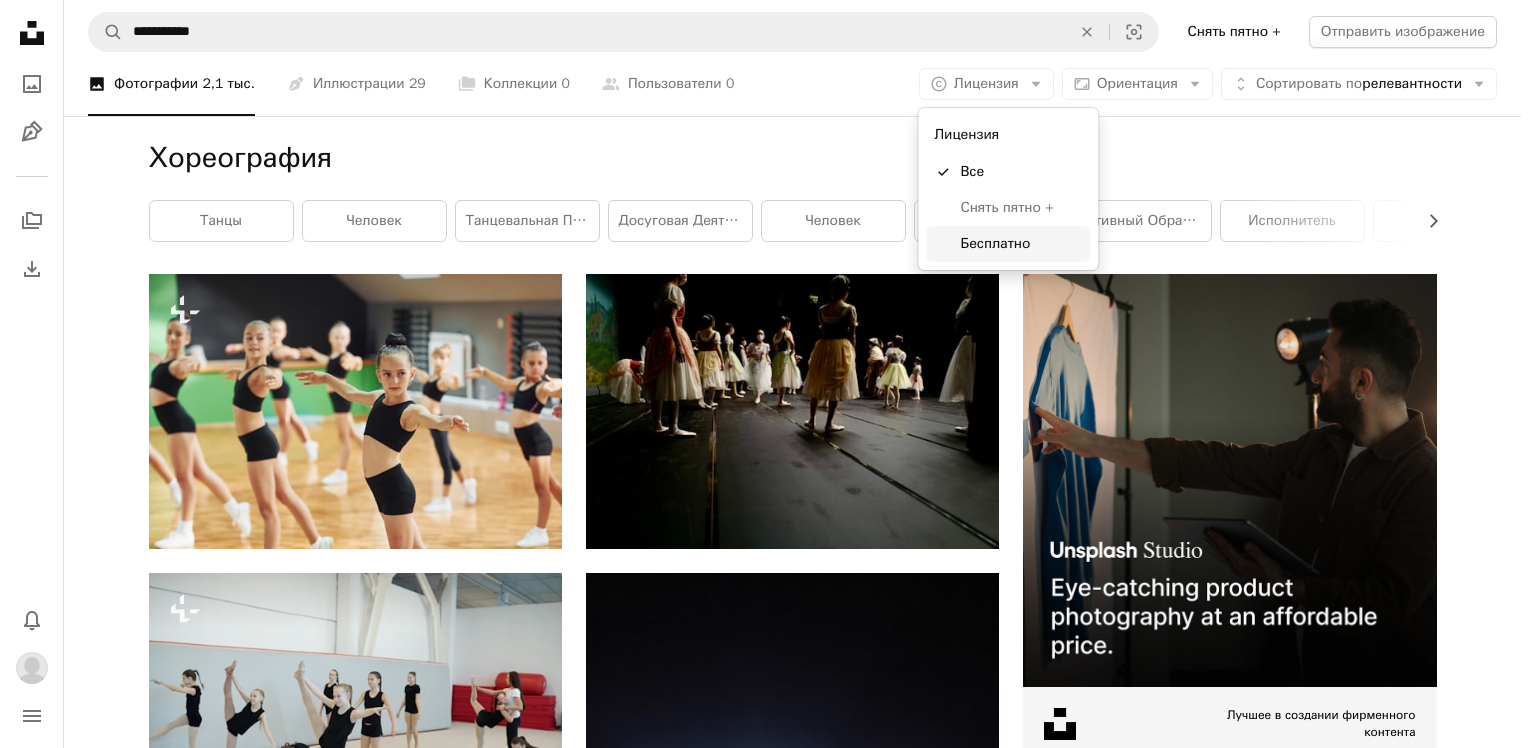 click on "Бесплатно" at bounding box center (995, 243) 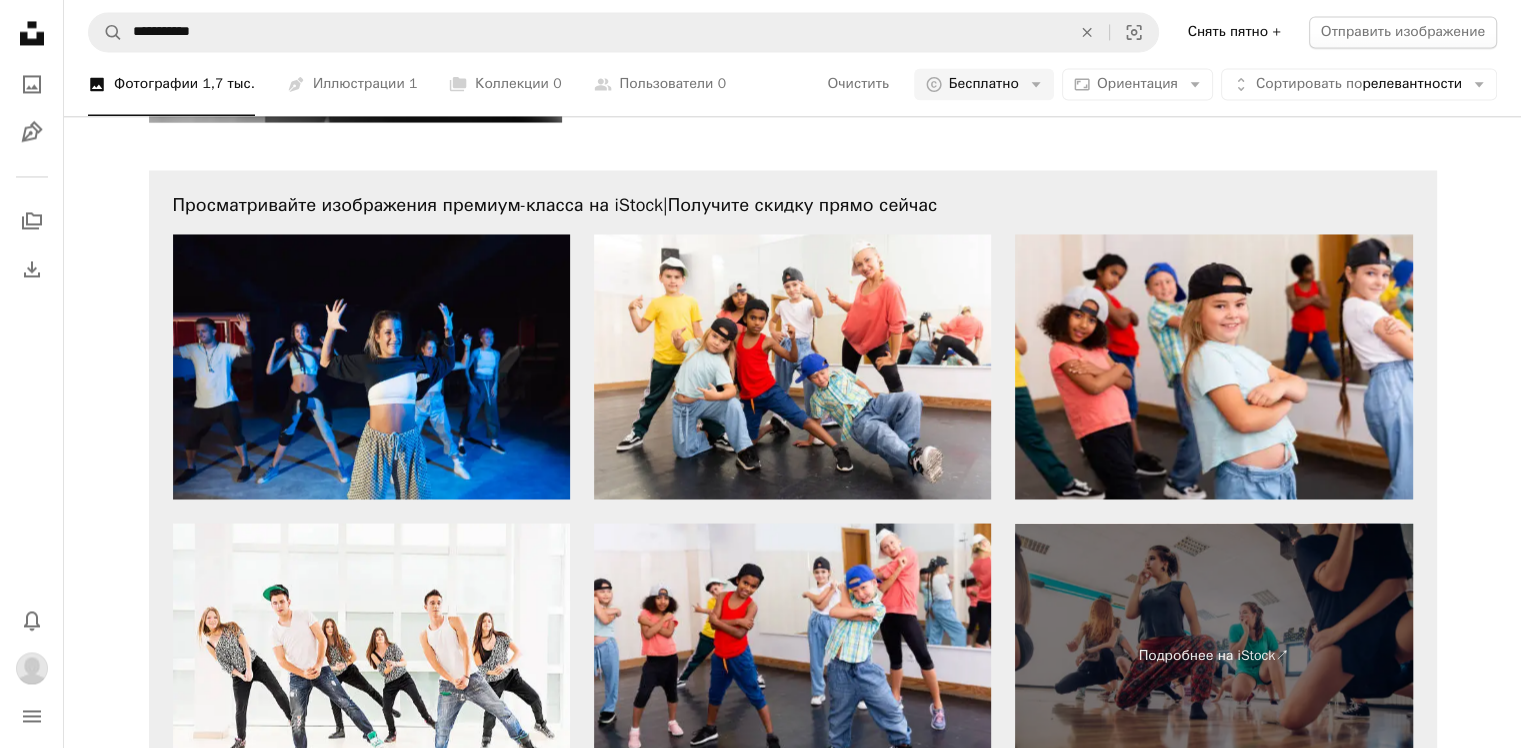 scroll, scrollTop: 3400, scrollLeft: 0, axis: vertical 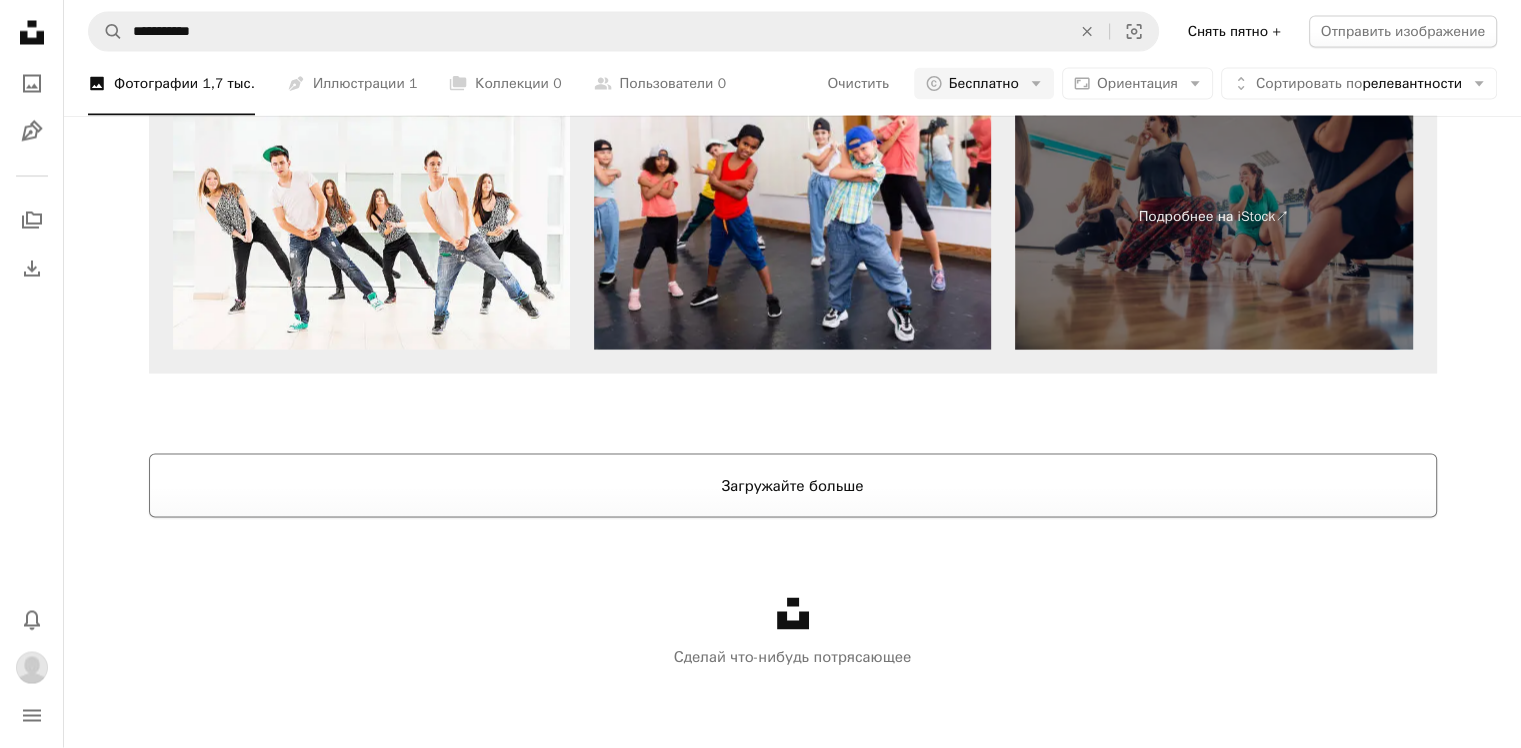 click on "Загружайте больше" at bounding box center (793, 486) 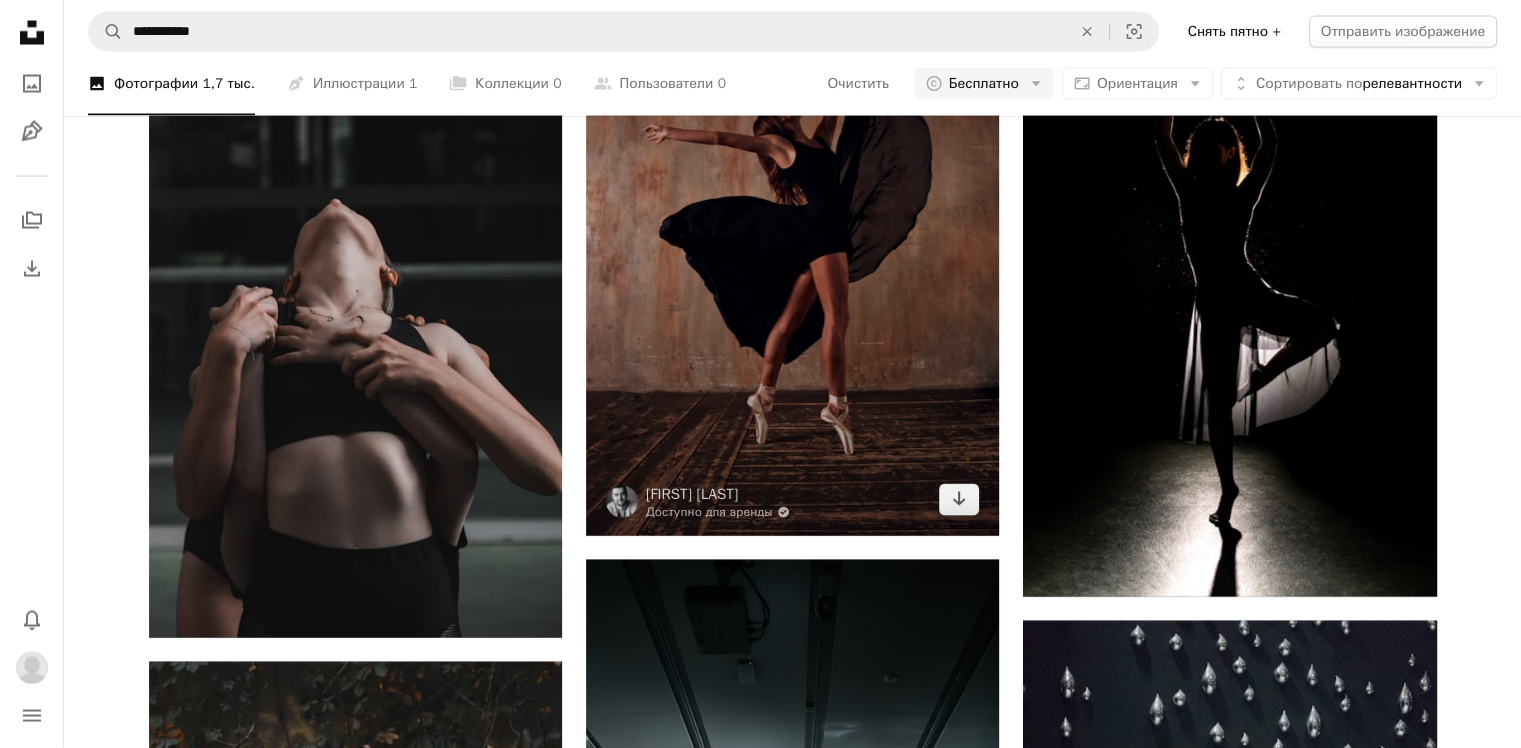 scroll, scrollTop: 4064, scrollLeft: 0, axis: vertical 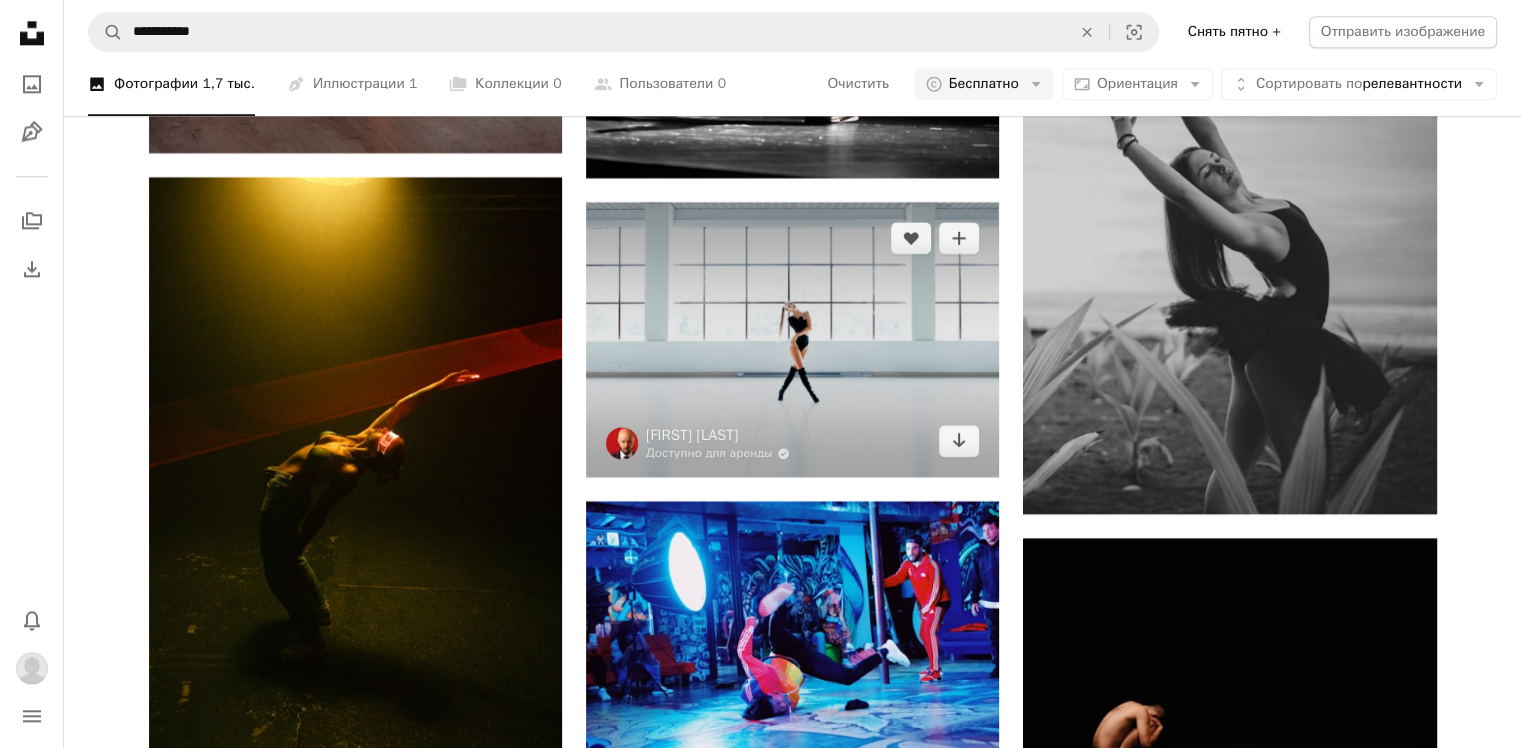 click at bounding box center [792, 339] 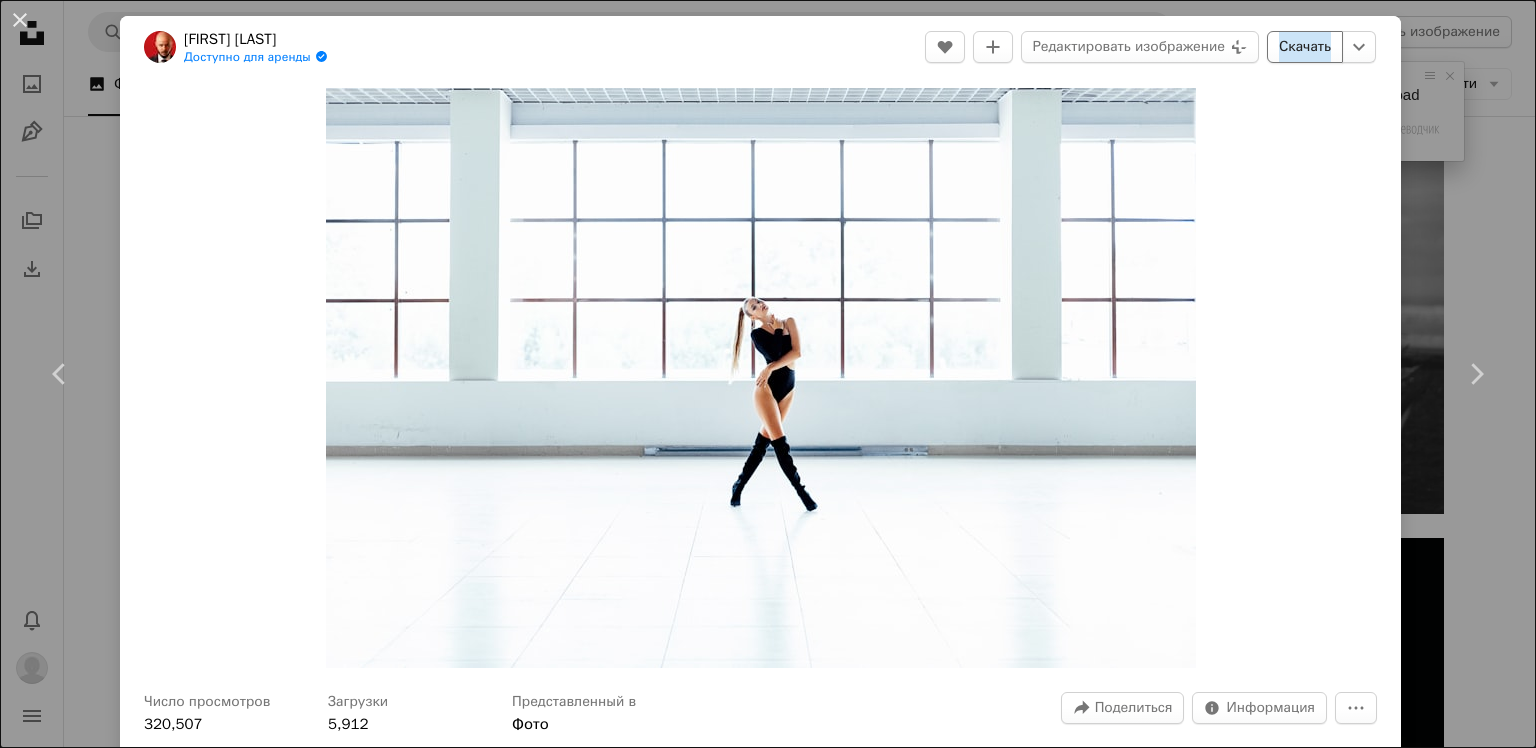 click on "Скачать" at bounding box center [1305, 47] 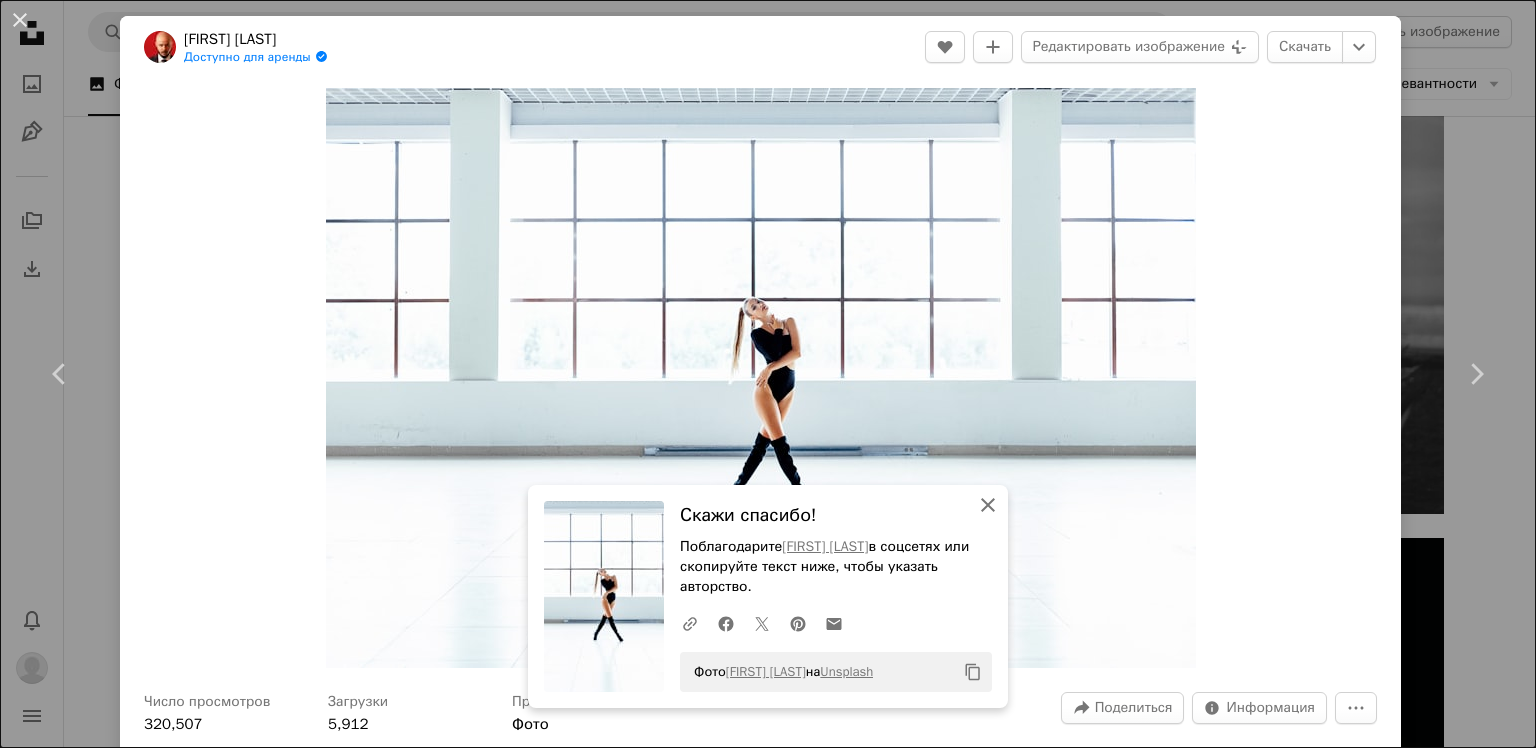 click on "An X shape" 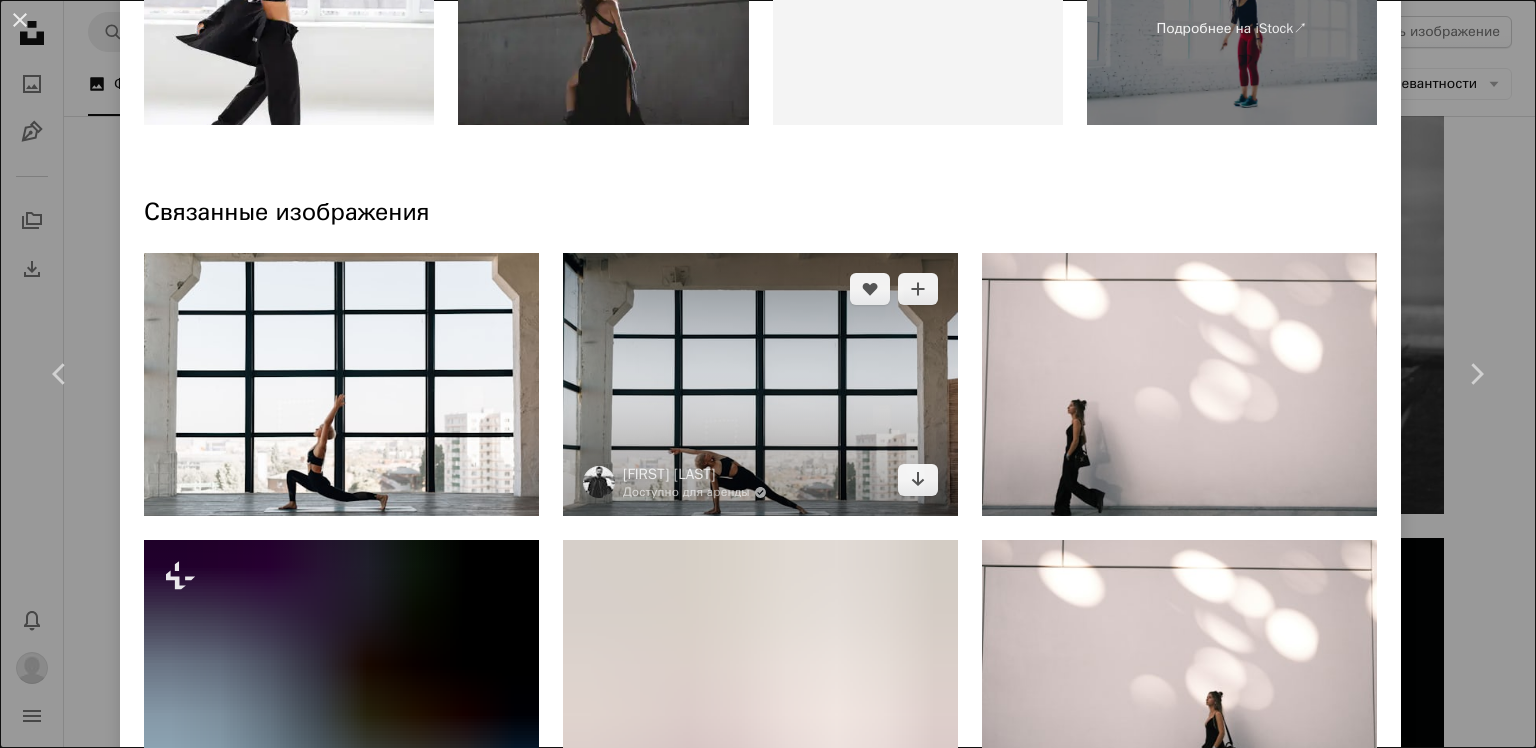 scroll, scrollTop: 1200, scrollLeft: 0, axis: vertical 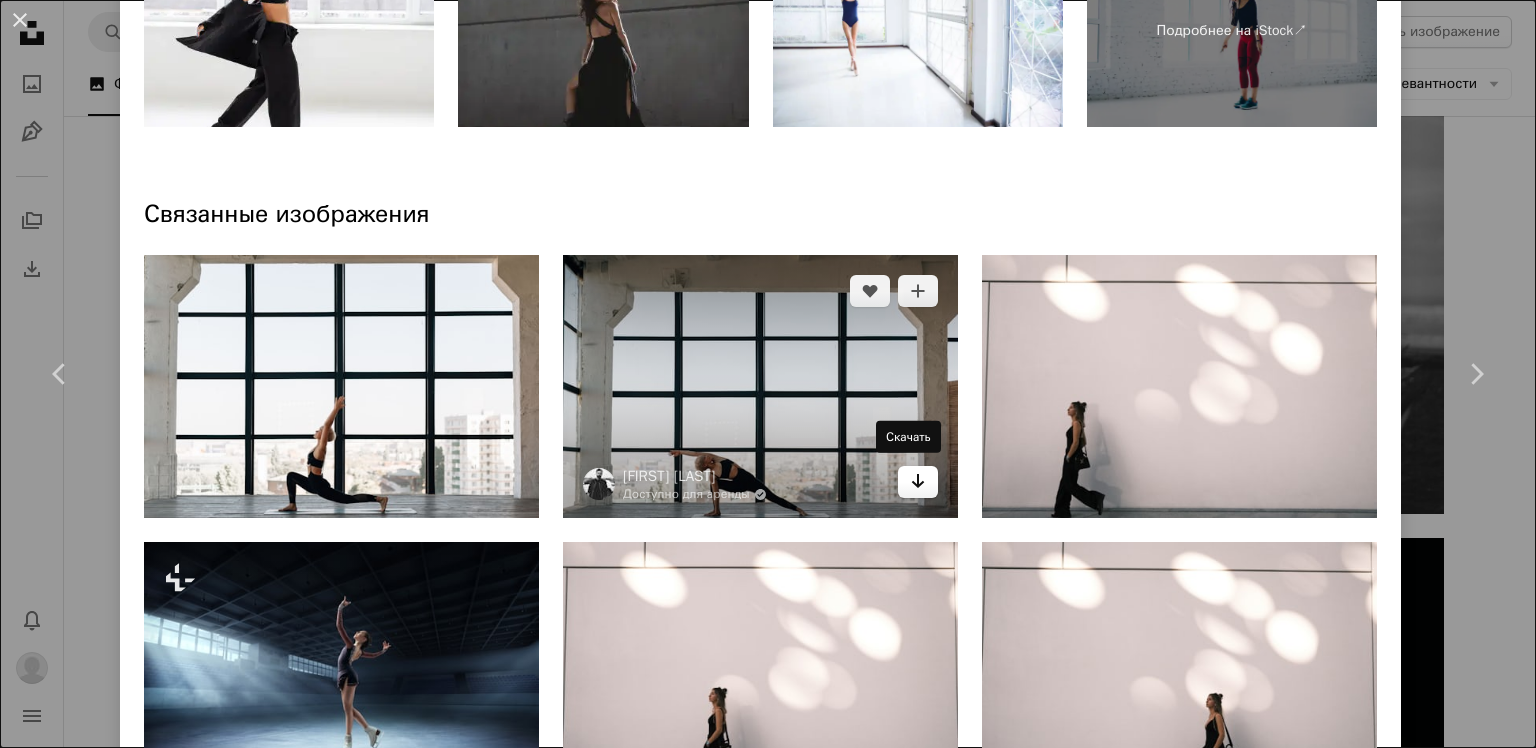 click on "Arrow pointing down" 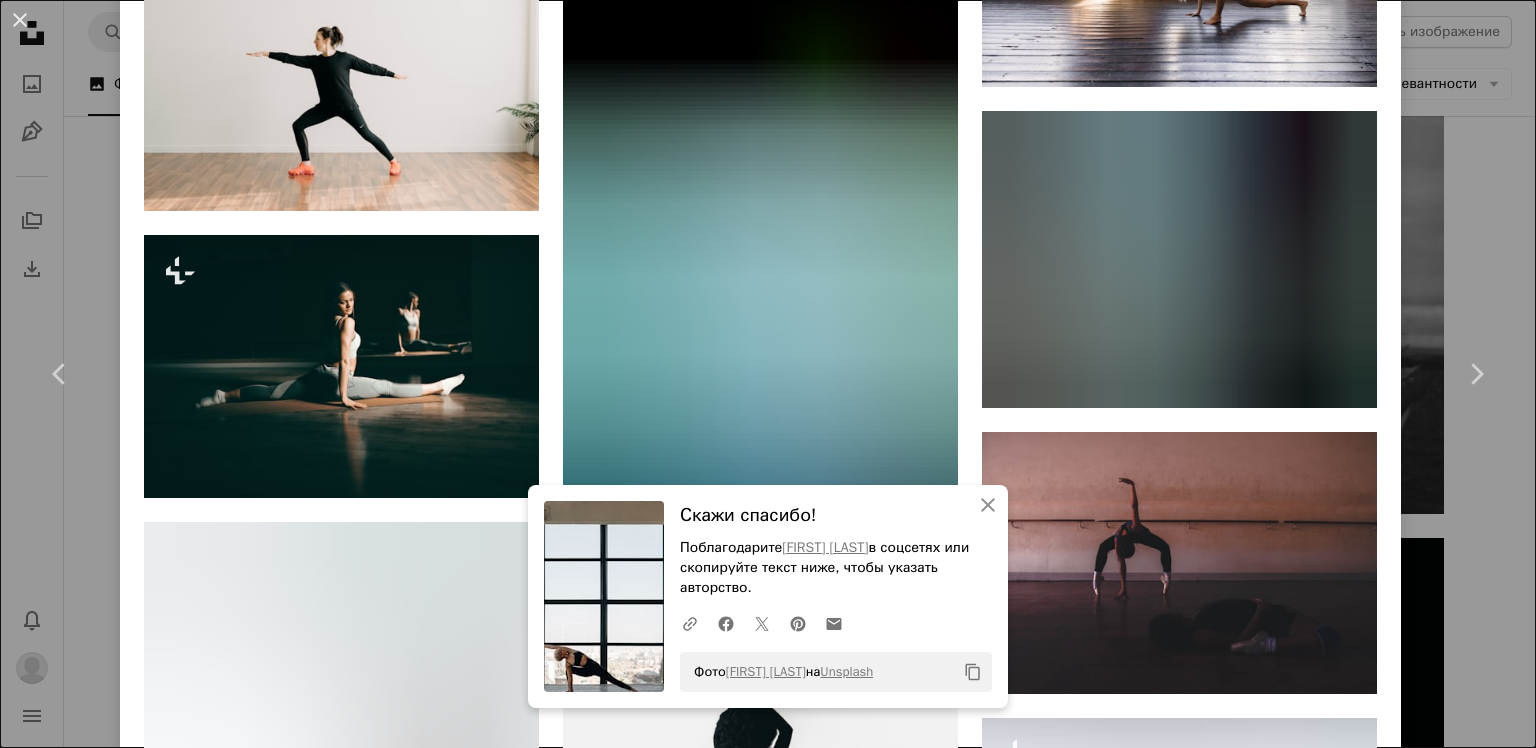 scroll, scrollTop: 3100, scrollLeft: 0, axis: vertical 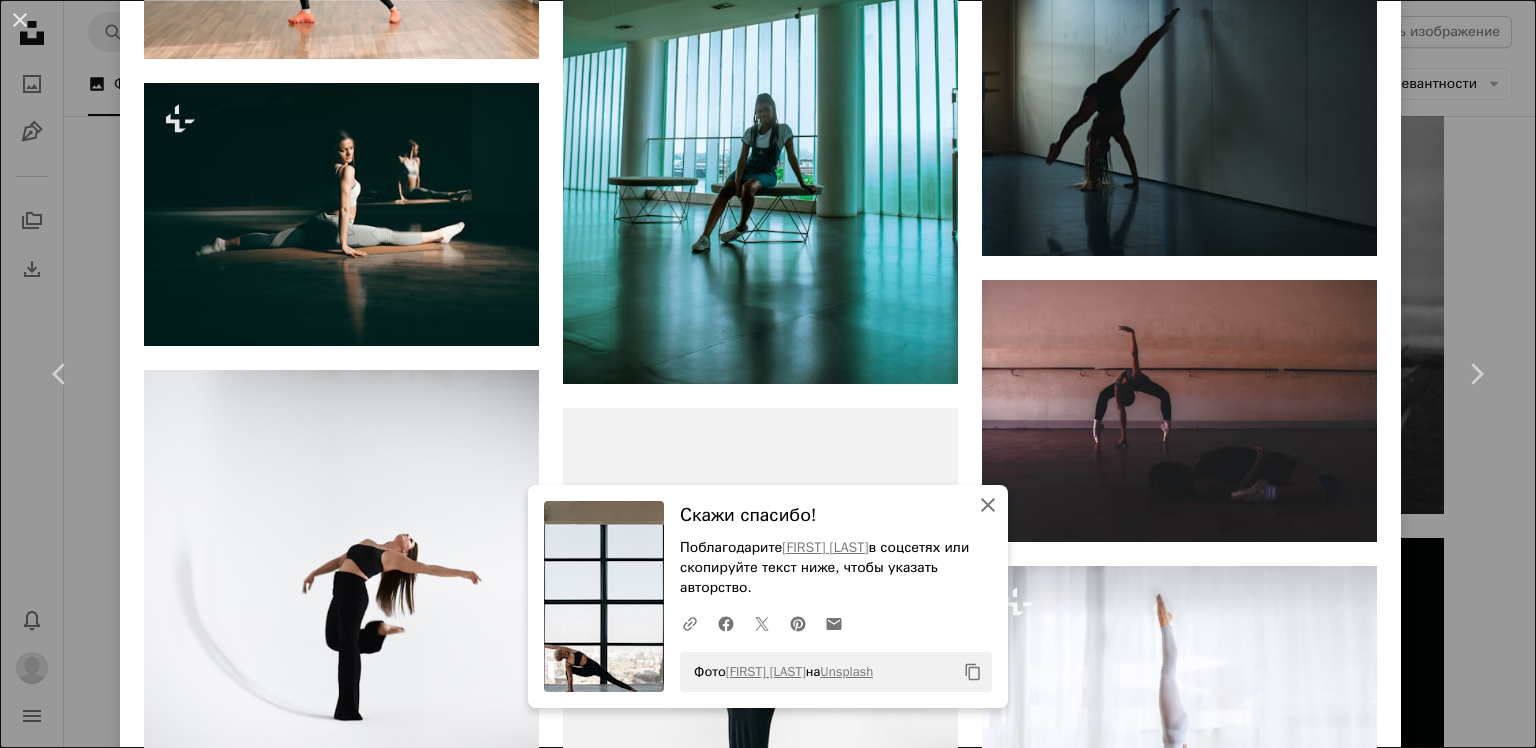 click 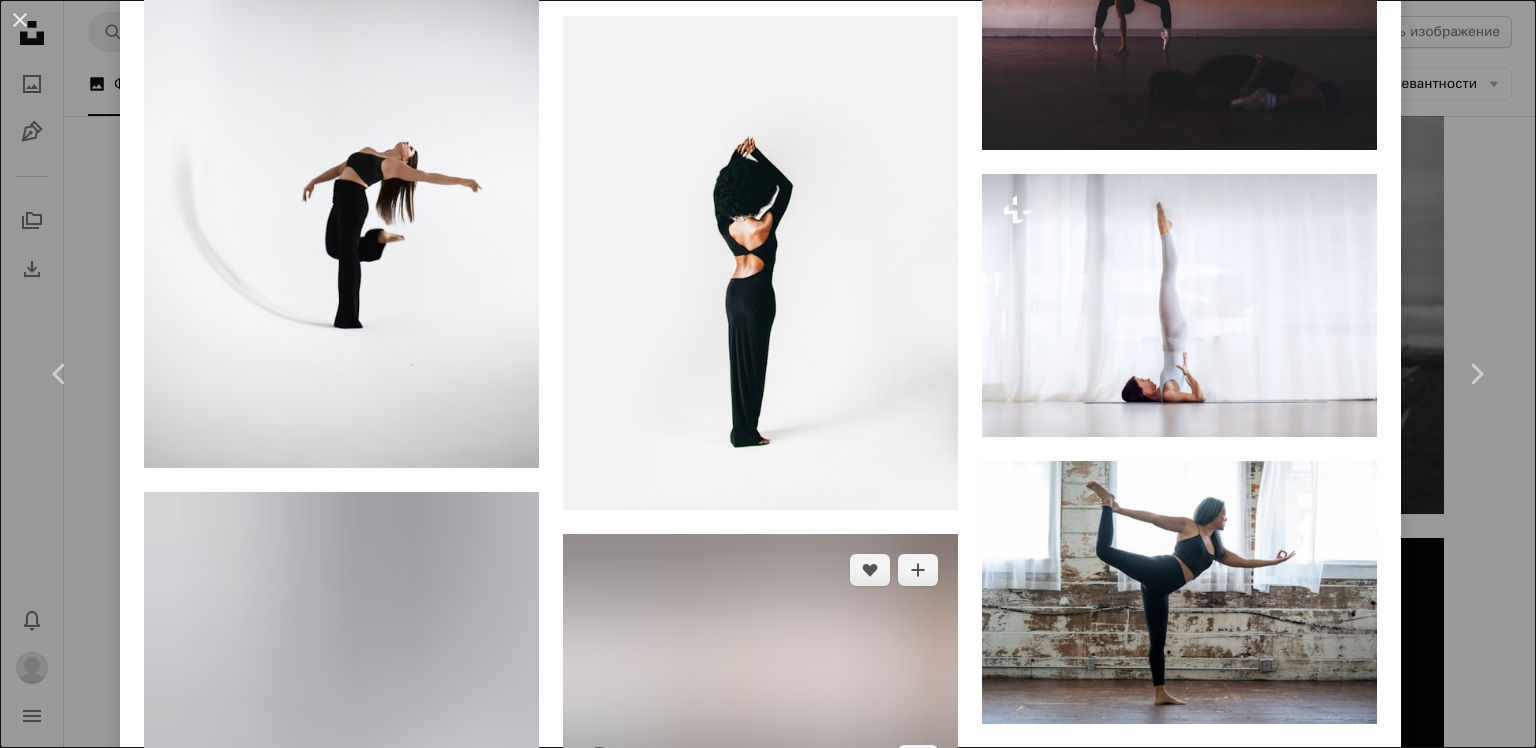 scroll, scrollTop: 3500, scrollLeft: 0, axis: vertical 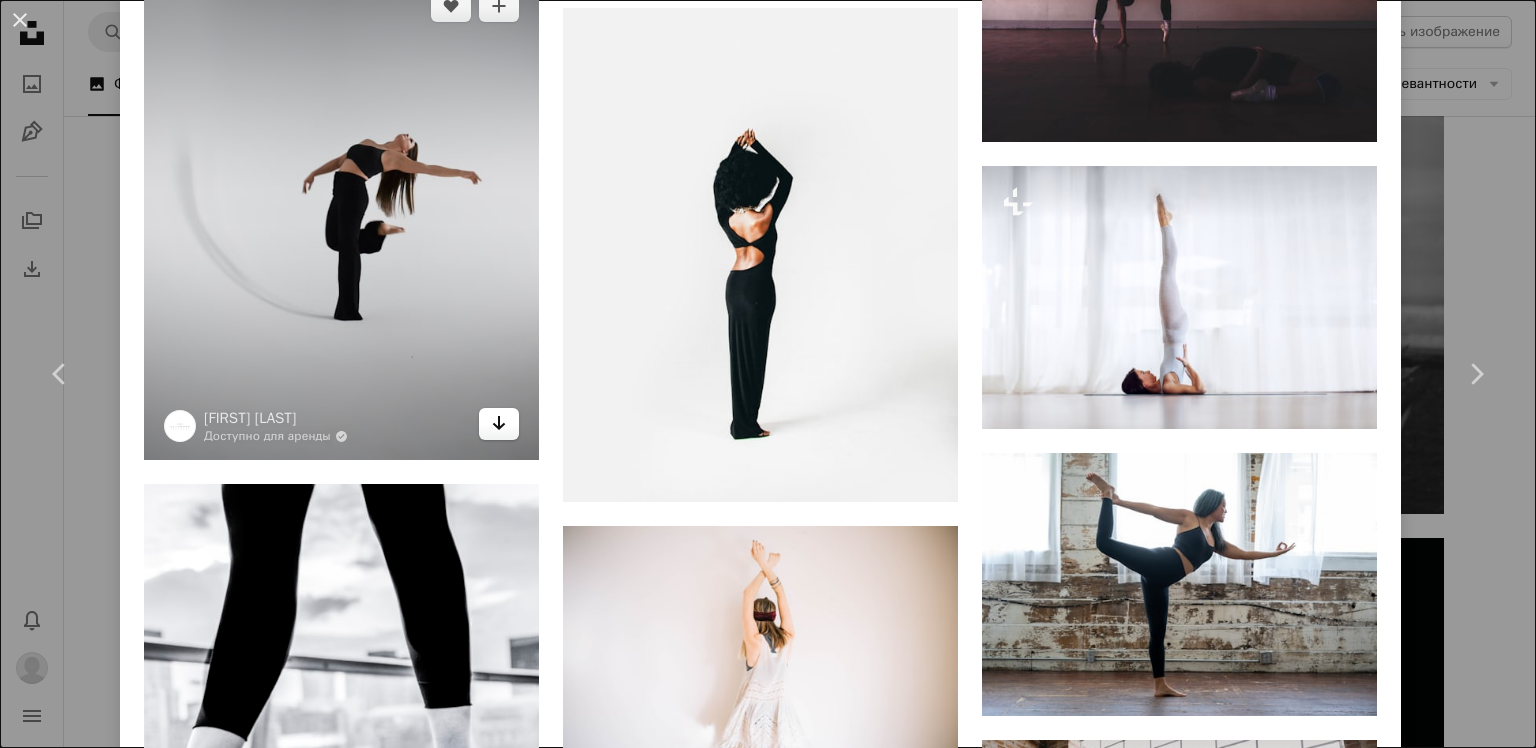 click on "Arrow pointing down" 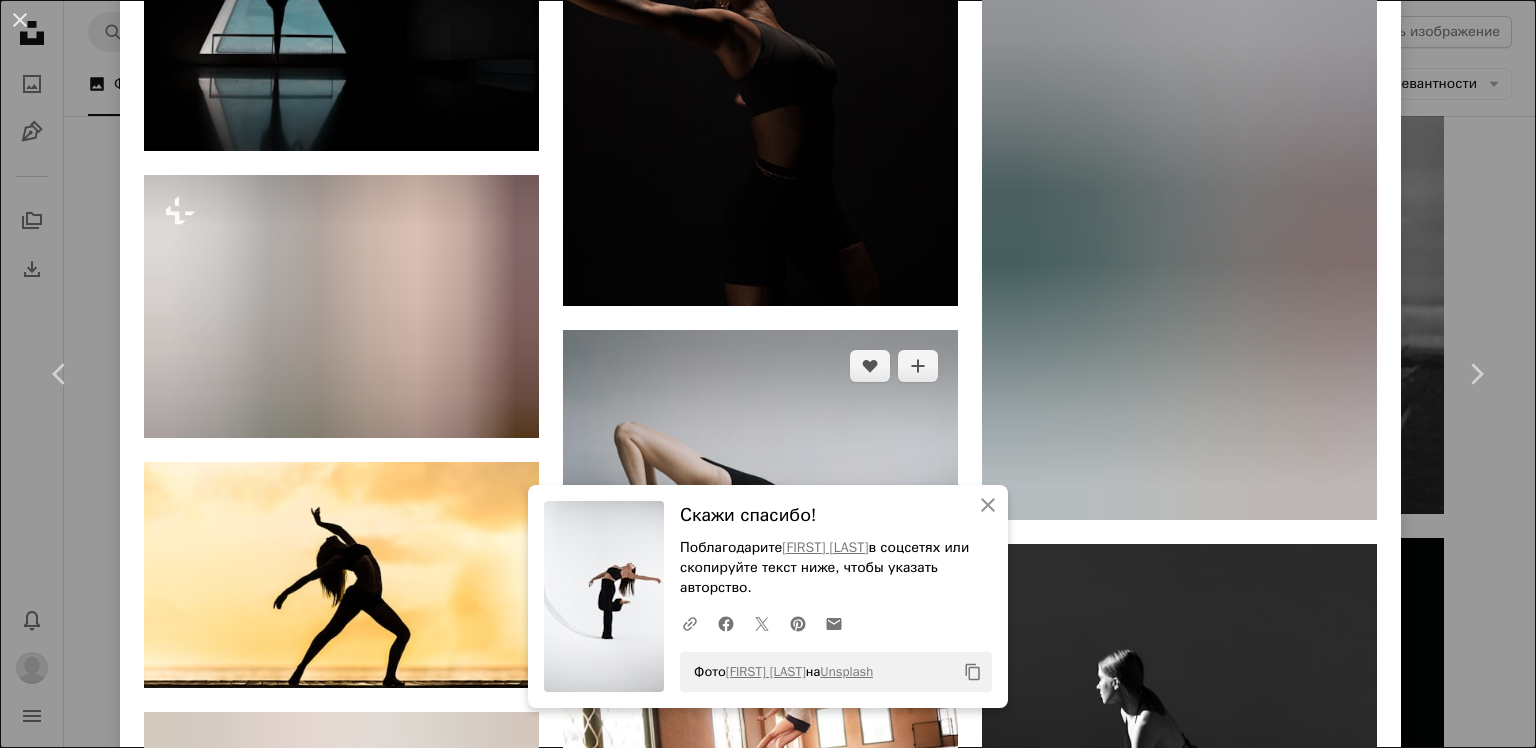 scroll, scrollTop: 4900, scrollLeft: 0, axis: vertical 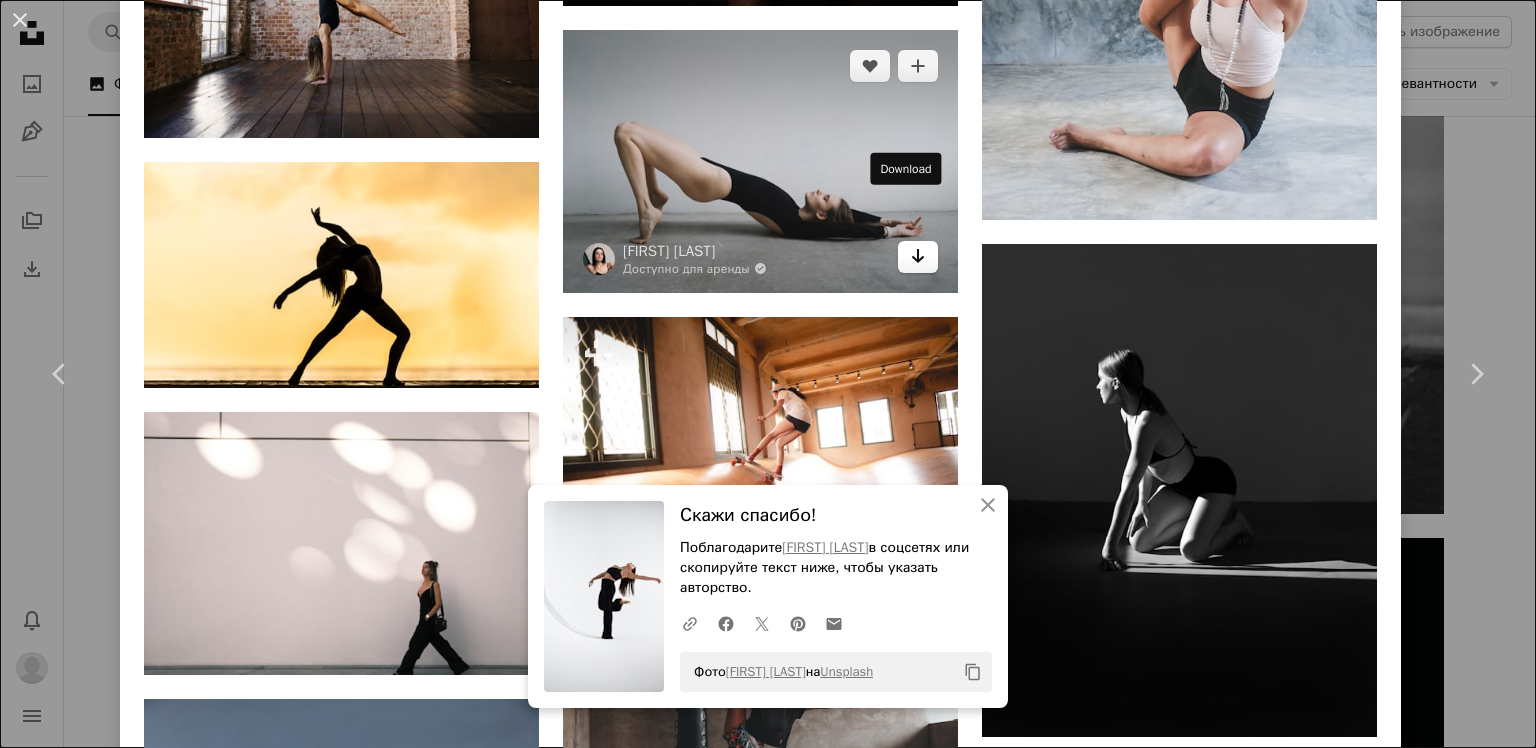 click on "Arrow pointing down" 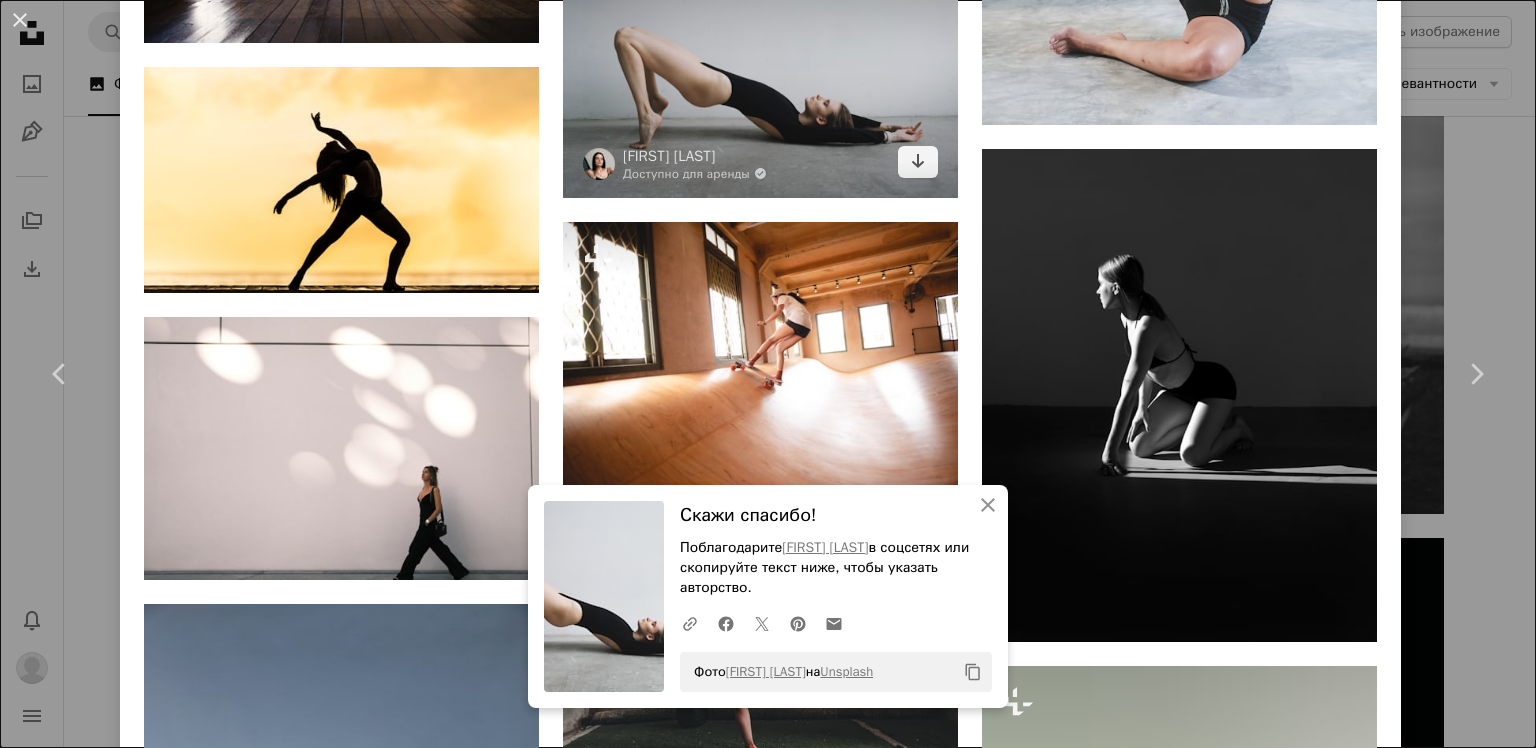 scroll, scrollTop: 5000, scrollLeft: 0, axis: vertical 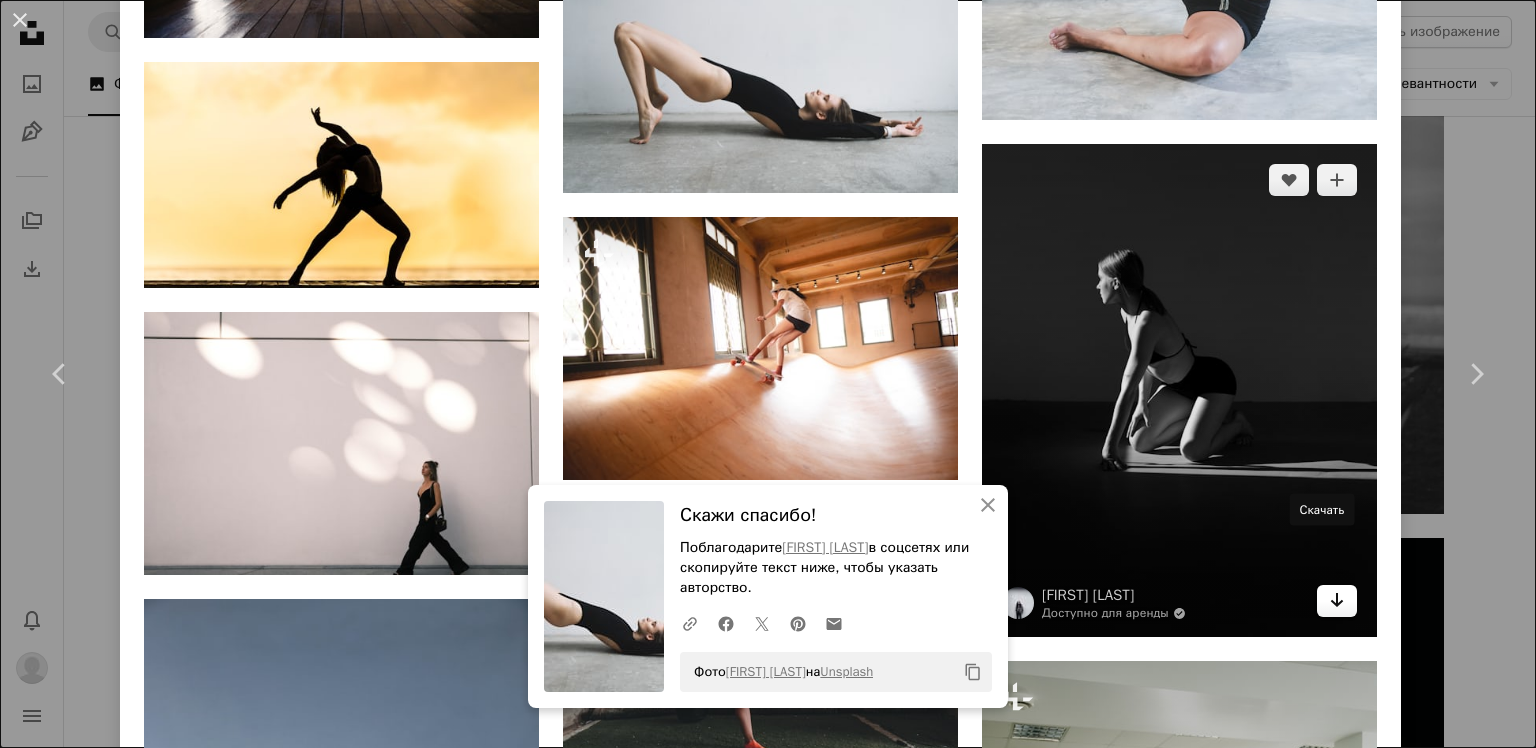 click on "Arrow pointing down" at bounding box center [1337, 601] 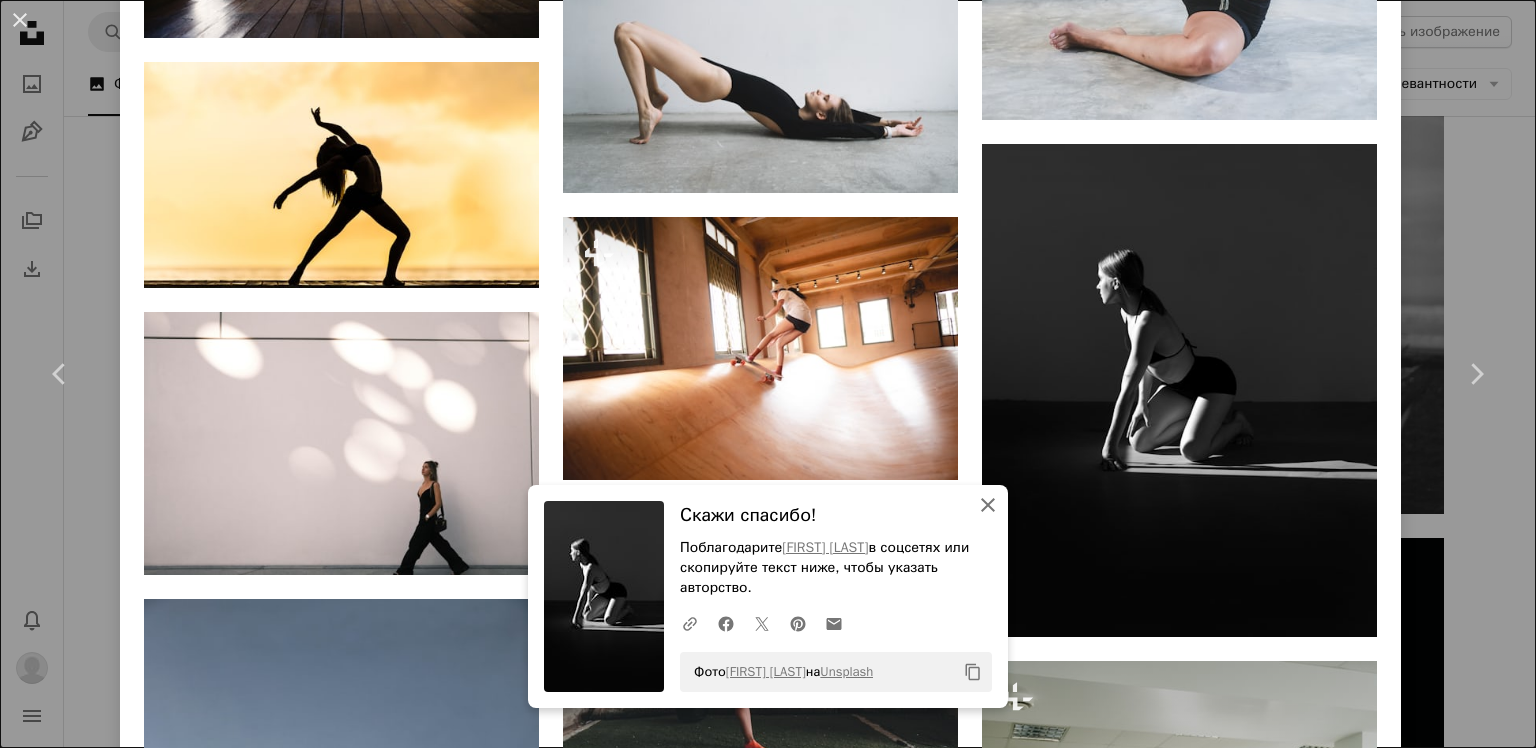 click on "An X shape" 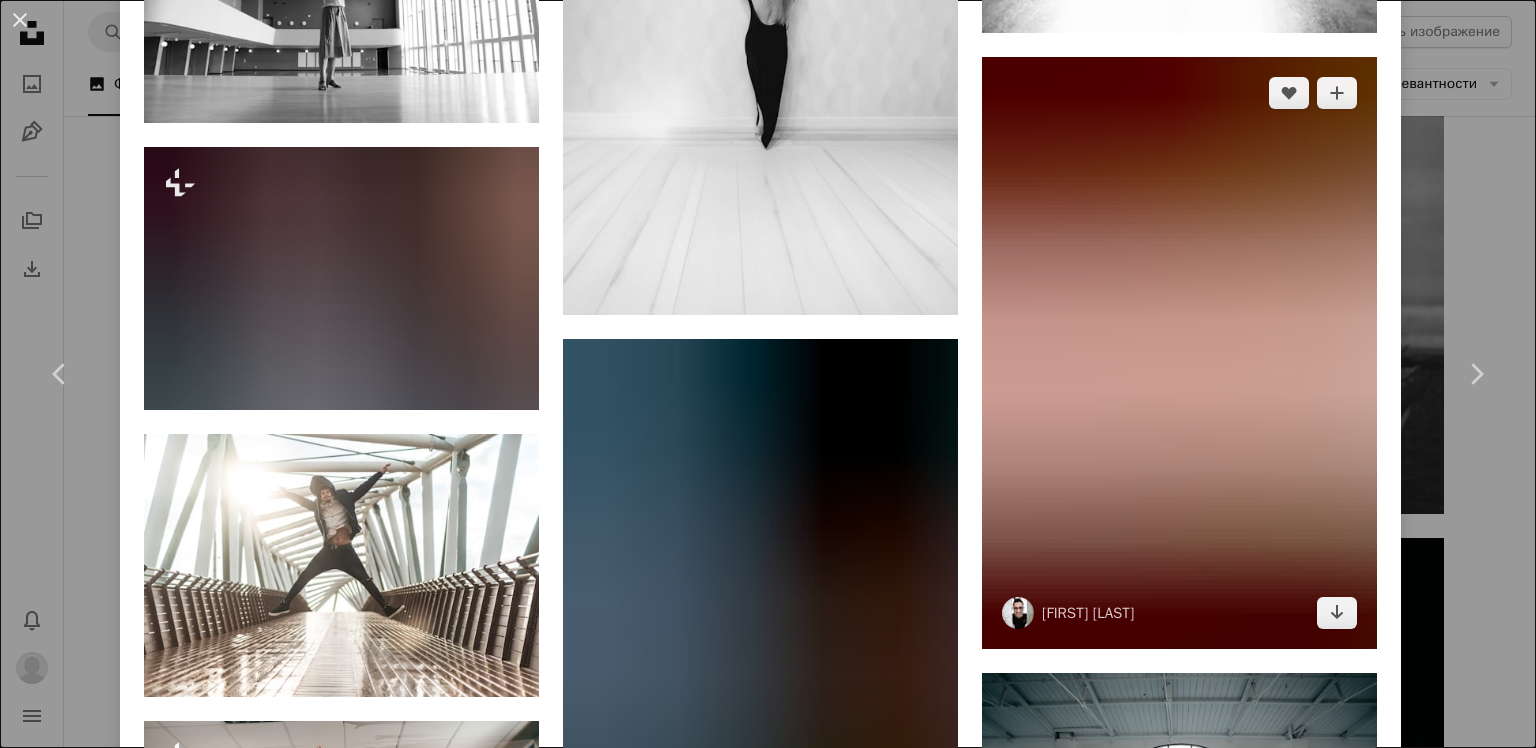 scroll, scrollTop: 8100, scrollLeft: 0, axis: vertical 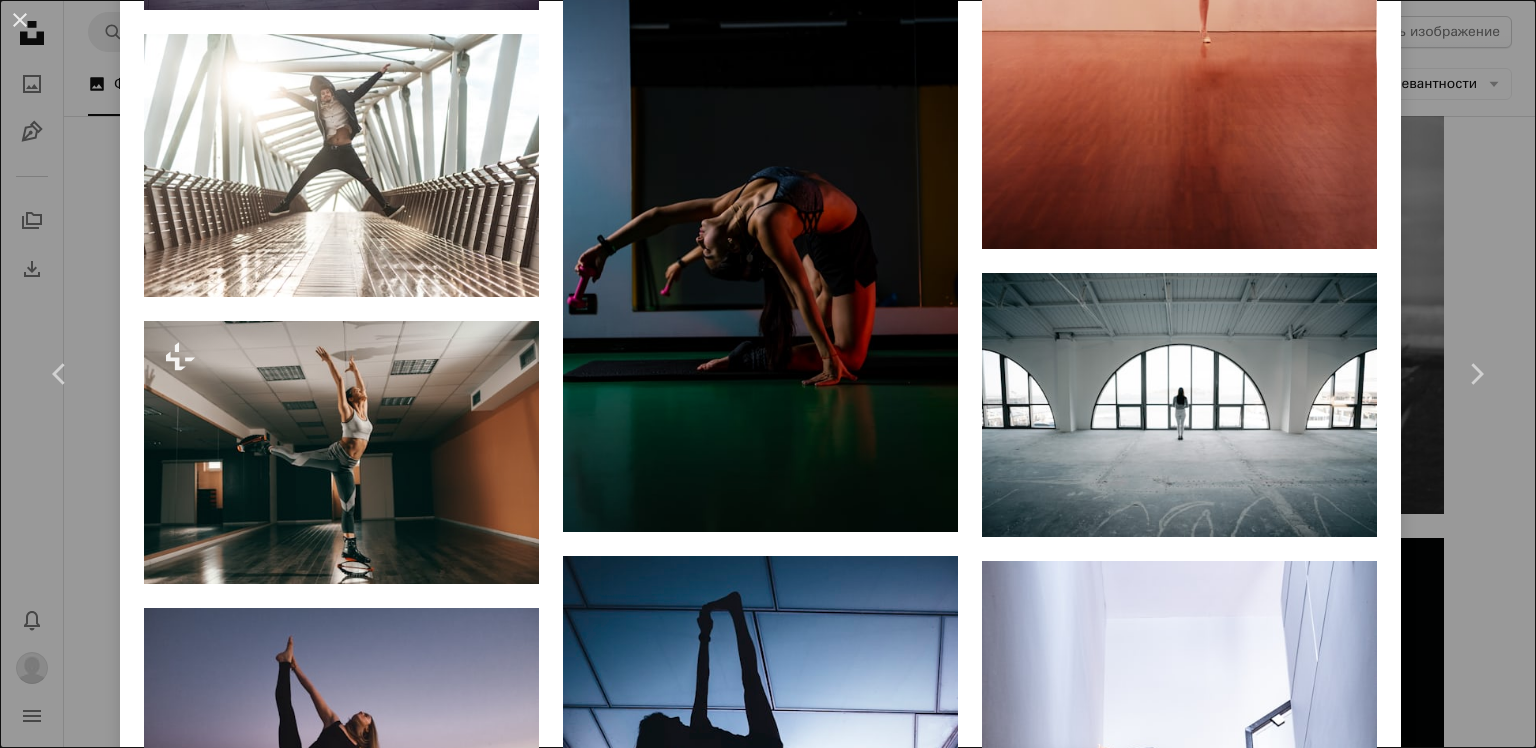 click on "A heart A plus sign [FIRST] [LAST] Доступно для аренды A checkmark inside of a circle Arrow pointing down Plus sign for Unsplash+ A heart A plus sign Изображения Getty Images Для  Unsplash+ A lock   Скачать A heart A plus sign [FIRST] [LAST] Arrow pointing down A heart A plus sign [FIRST] [LAST] Доступно для аренды A checkmark inside of a circle Arrow pointing down A heart A plus sign Тематические Фотографии Arrow pointing down A heart A plus sign [FIRST] [LAST] Доступно для аренды A checkmark inside of a circle Arrow pointing down Plus sign for Unsplash+ A heart A plus sign Изображения Getty Images Для  Unsplash+ A lock   Скачать A heart A plus sign [FIRST] [LAST] Доступно для аренды A checkmark inside of a circle Arrow pointing down A heart A plus sign Фотография [LAST] [FIRST] Arrow pointing down A heart" at bounding box center (760, -1857) 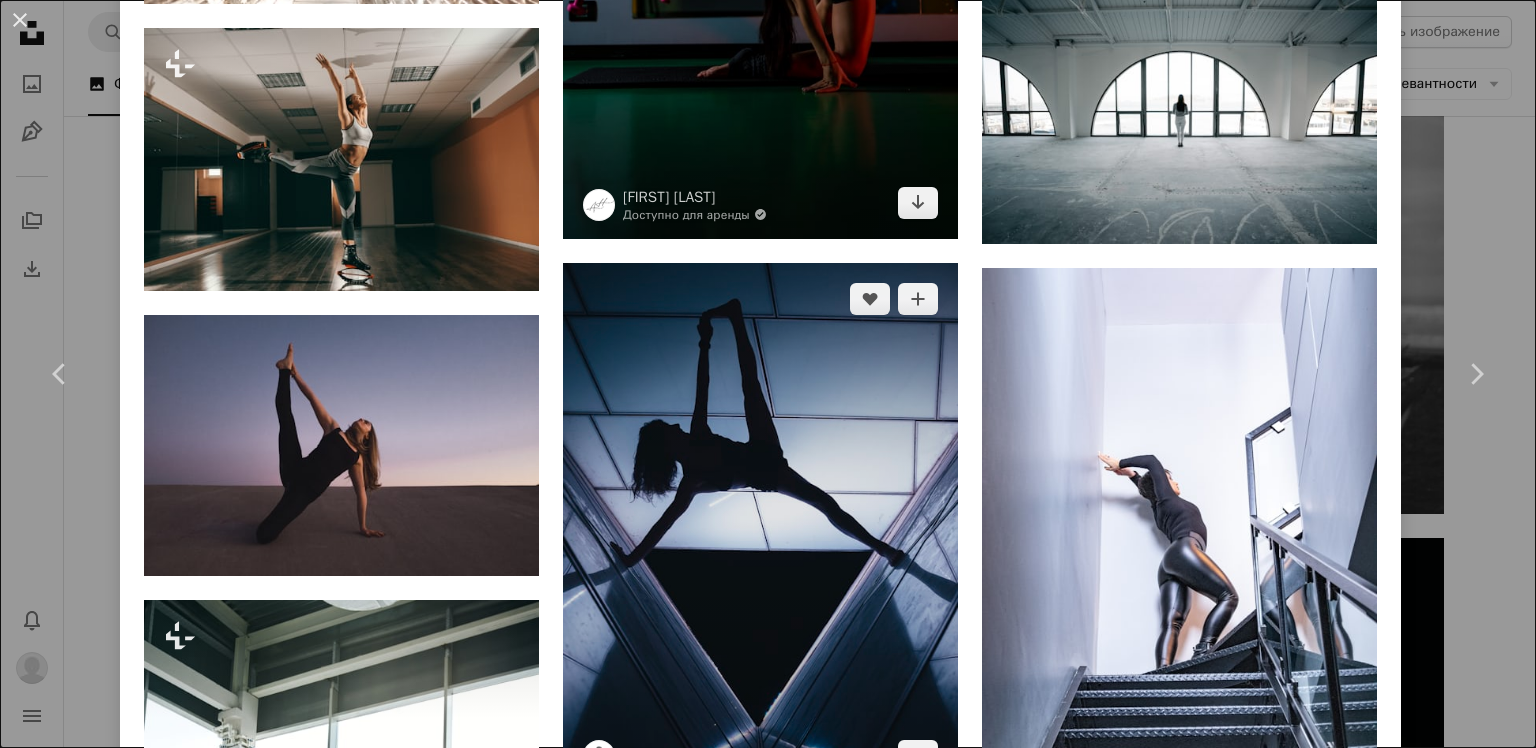 scroll, scrollTop: 8500, scrollLeft: 0, axis: vertical 